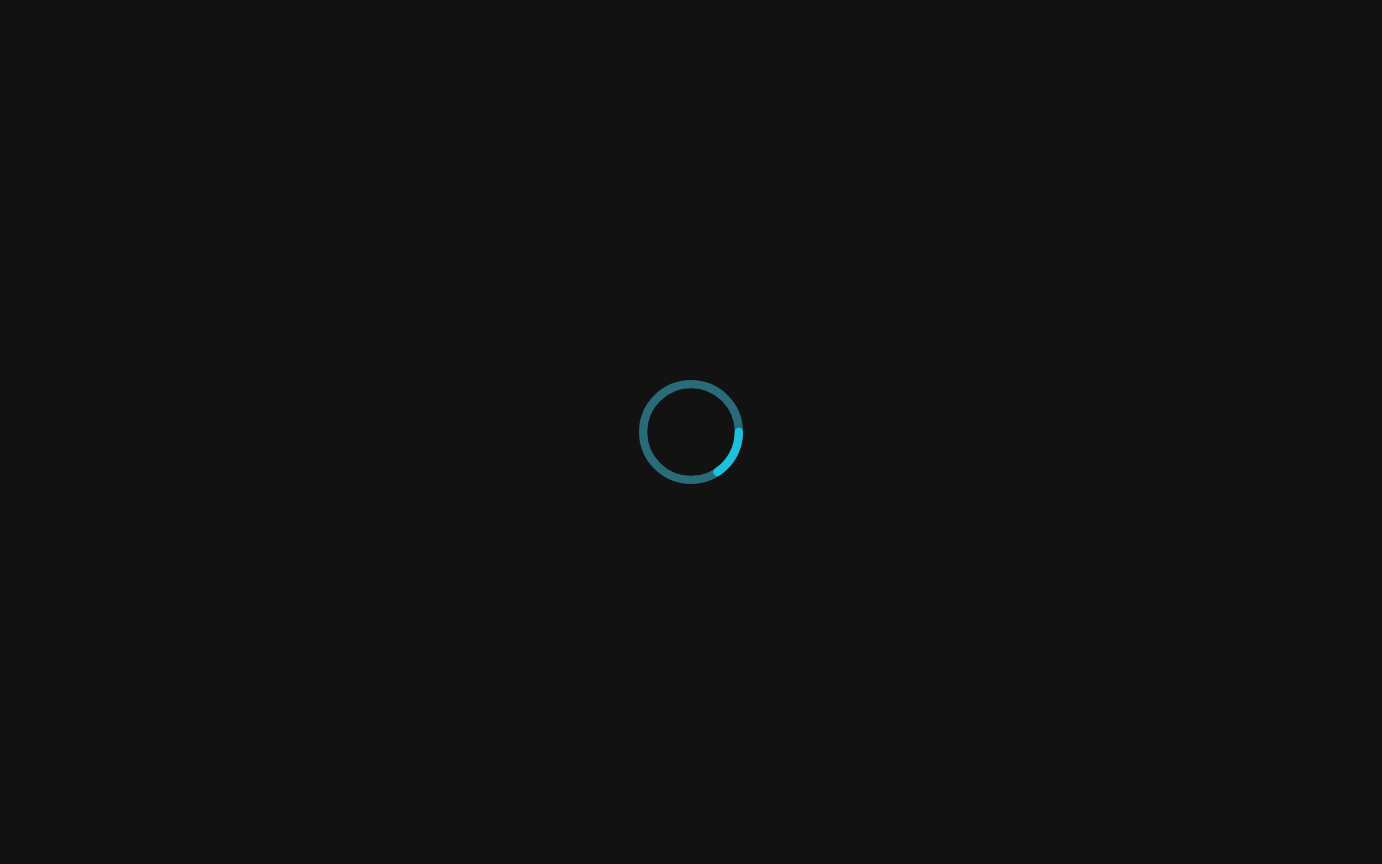 scroll, scrollTop: 0, scrollLeft: 0, axis: both 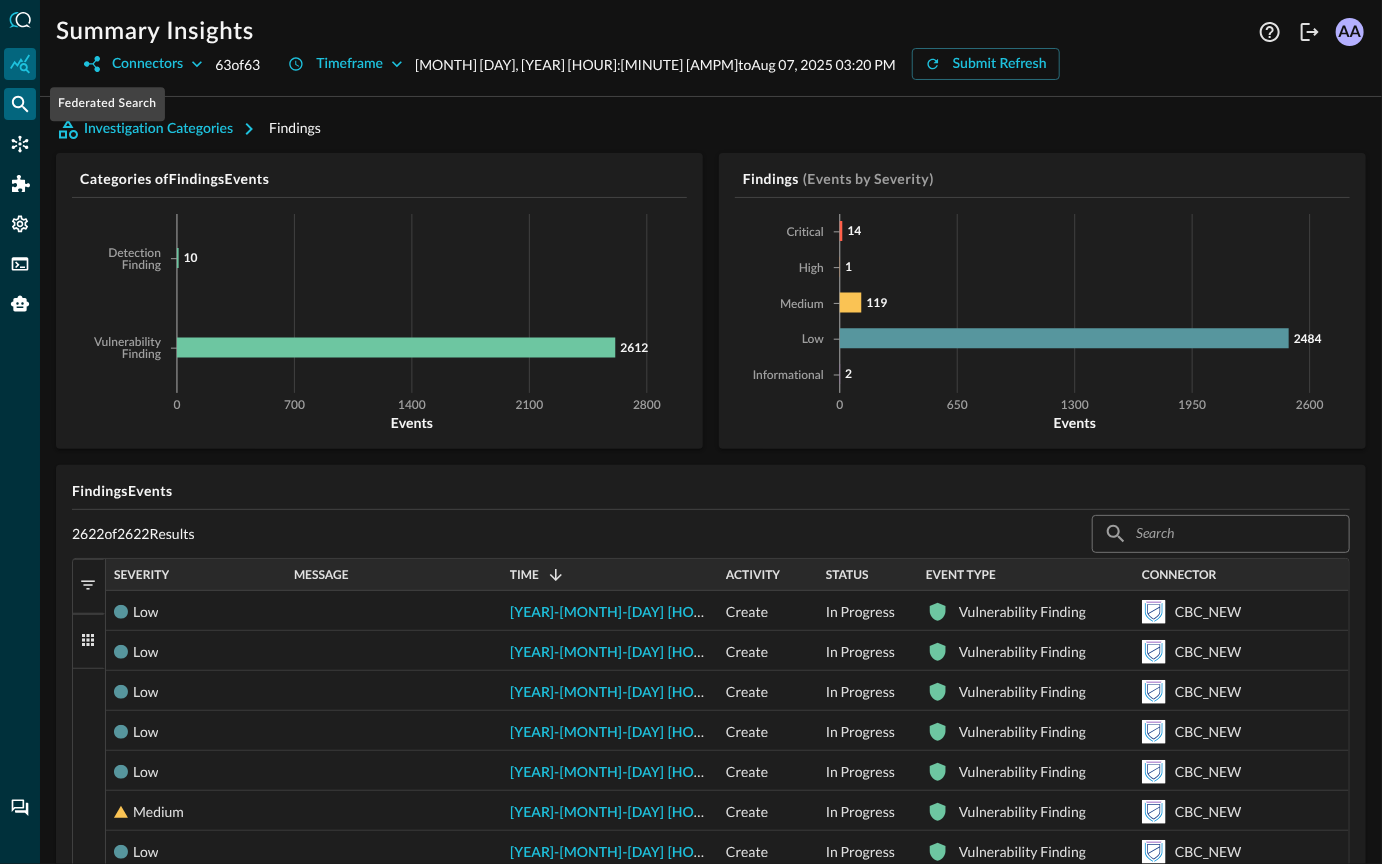 click 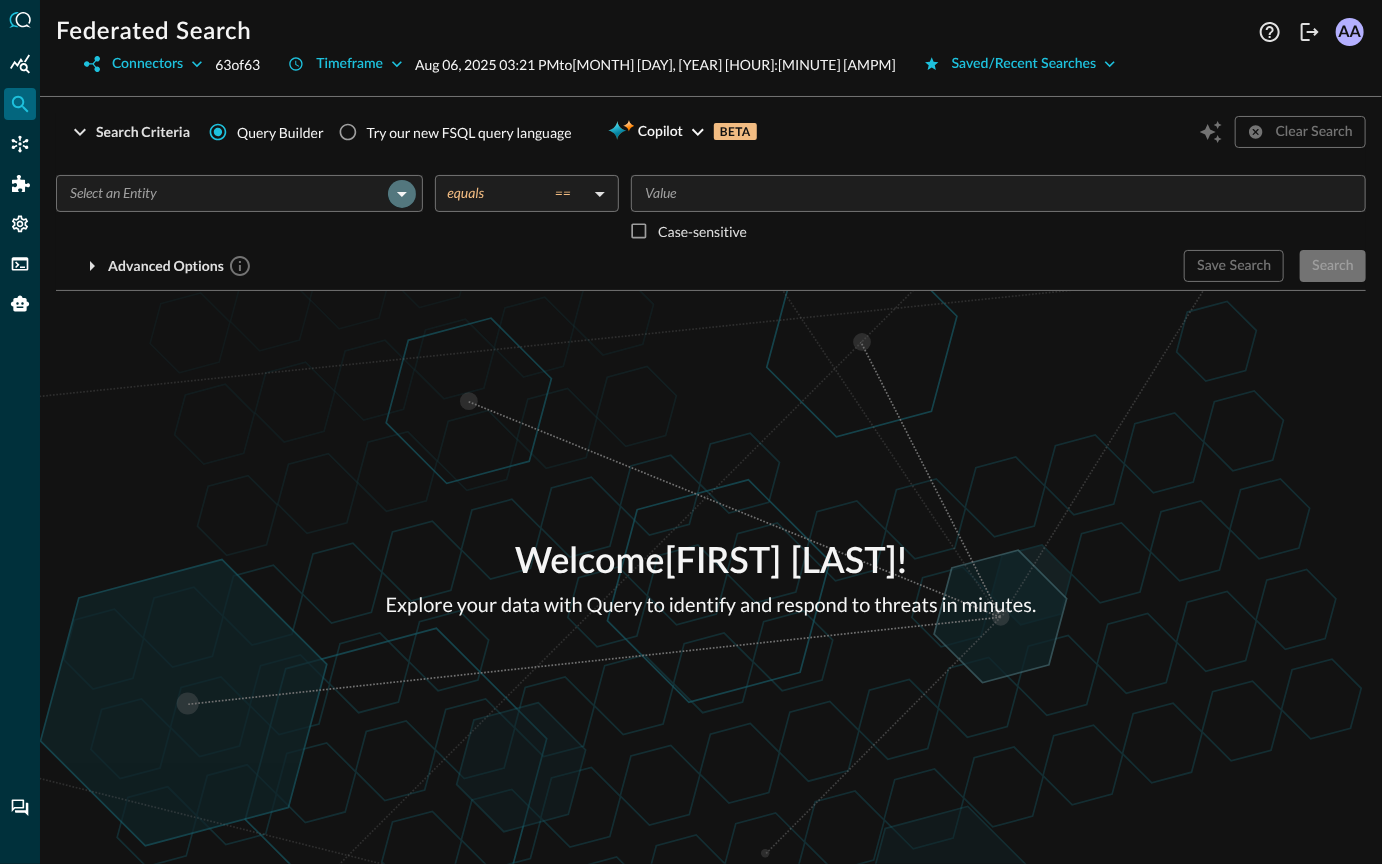click 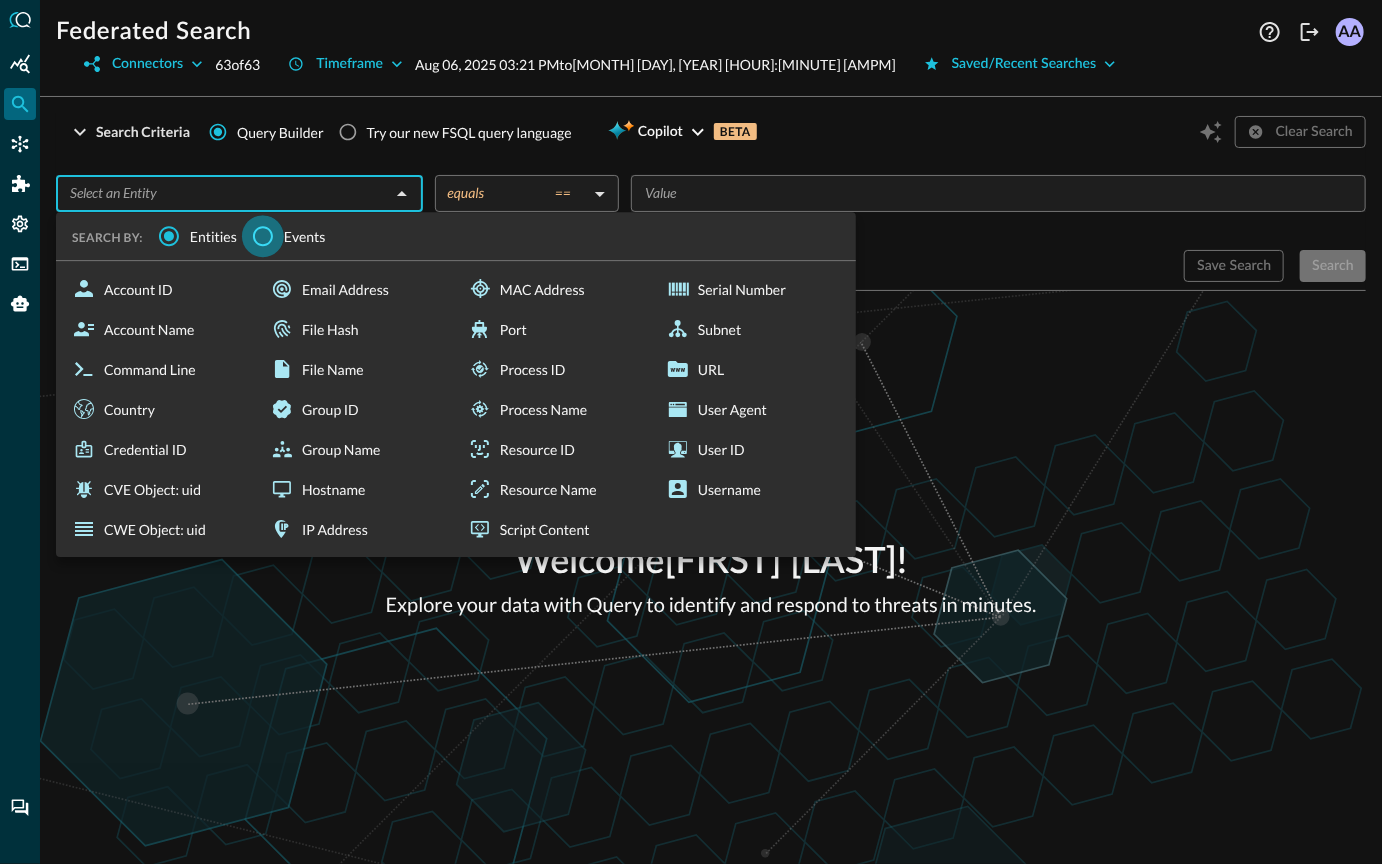 click on "Events" at bounding box center [263, 236] 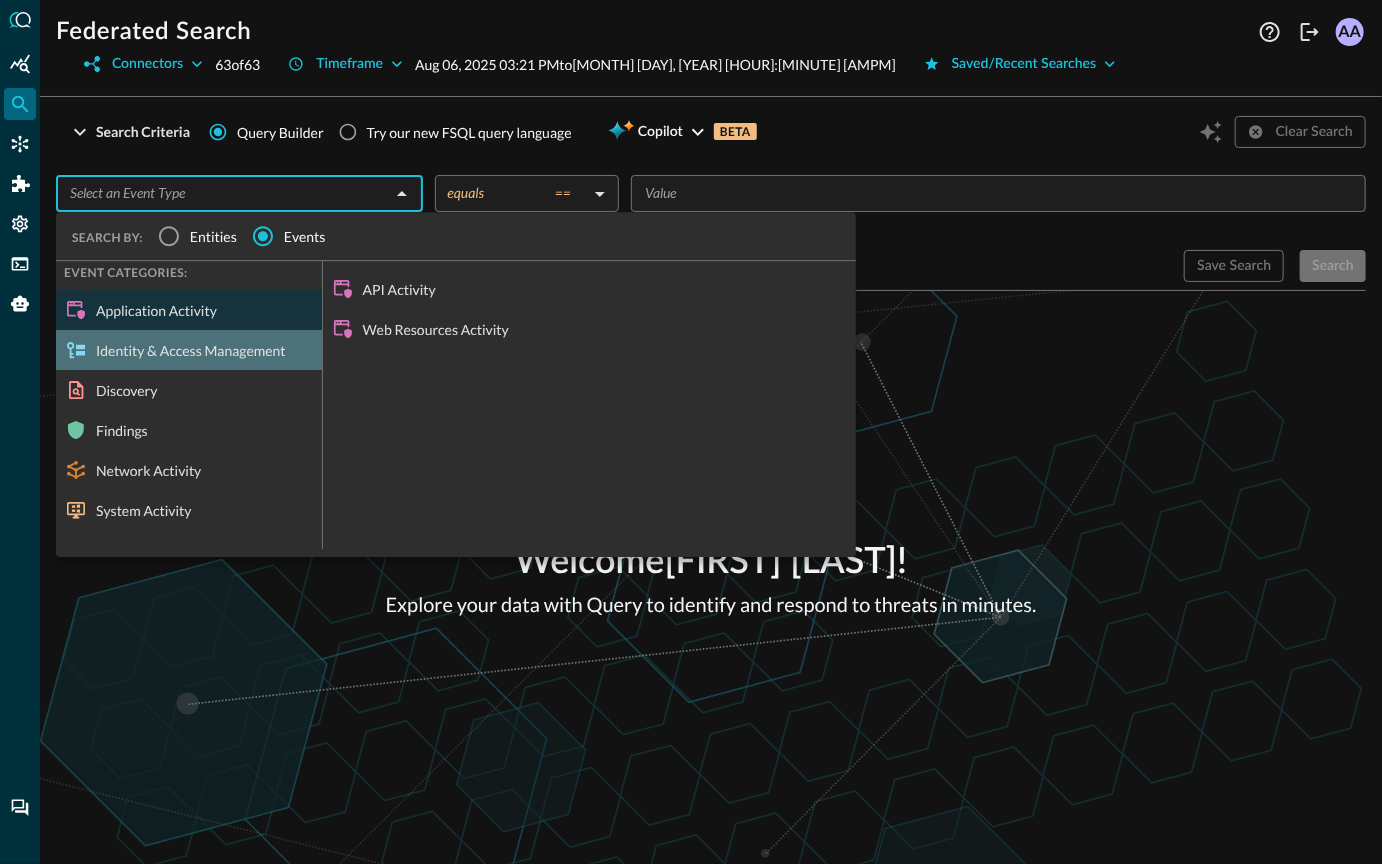 click on "Identity & Access Management" at bounding box center (189, 350) 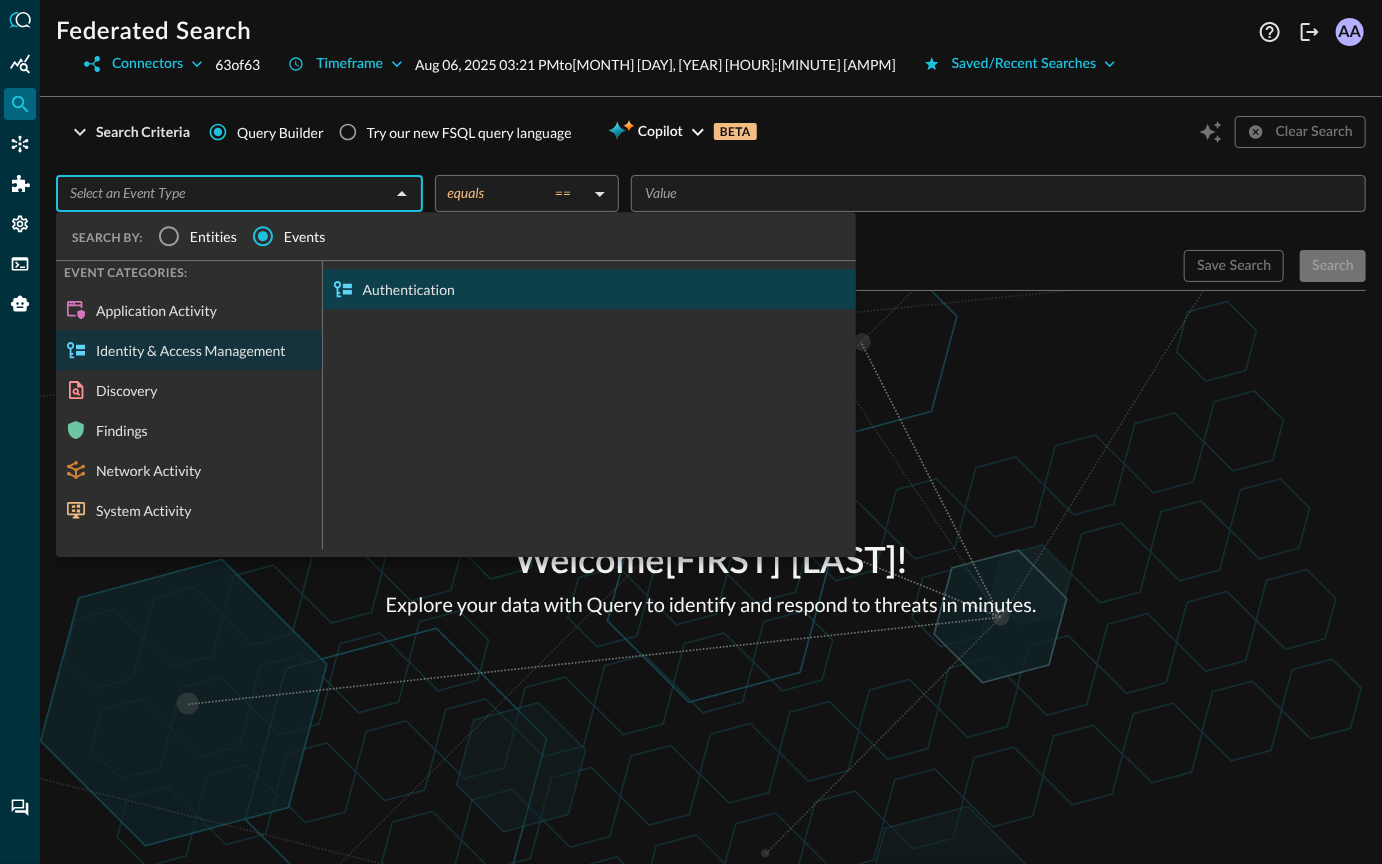 click on "Authentication" at bounding box center (589, 289) 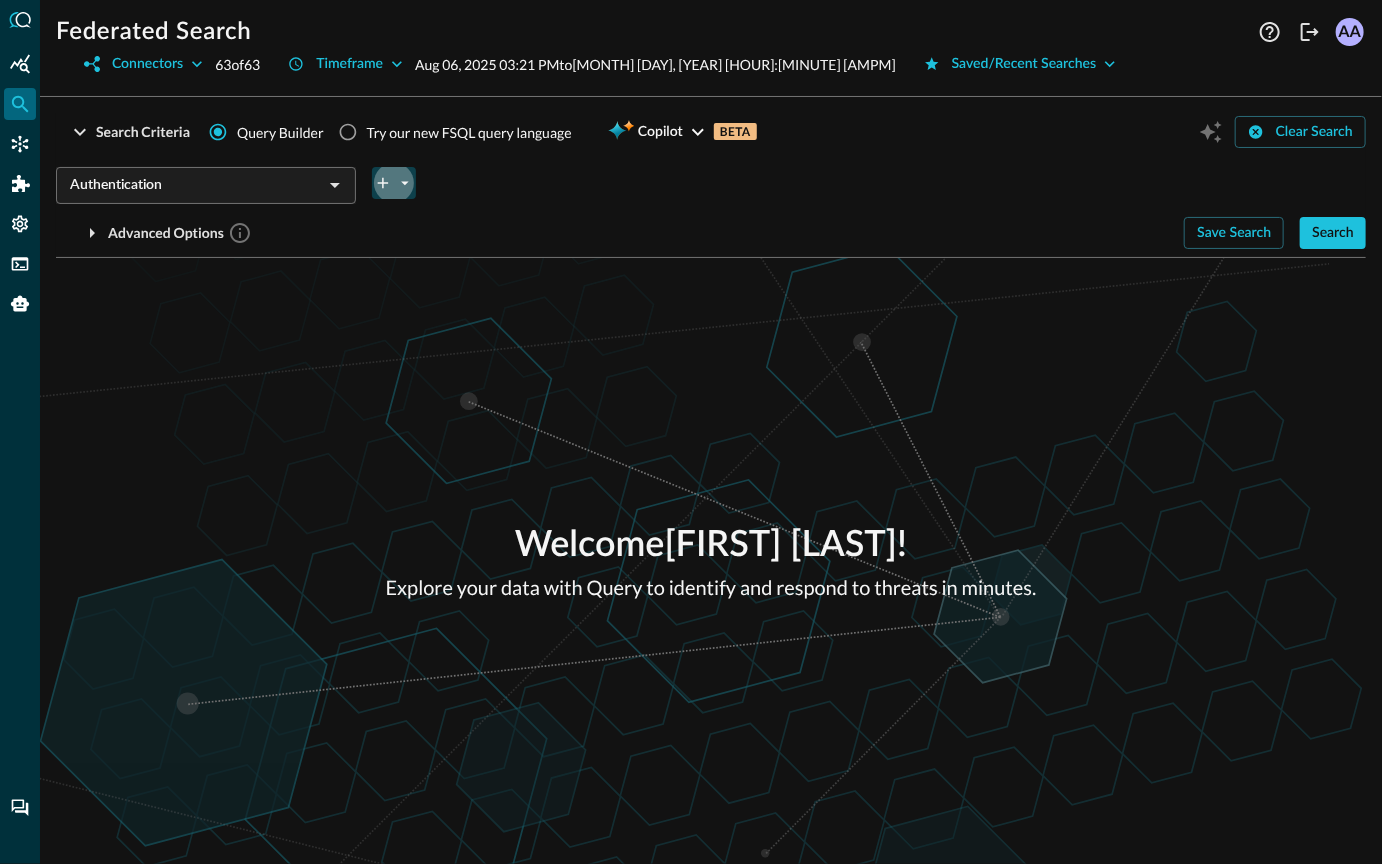 click 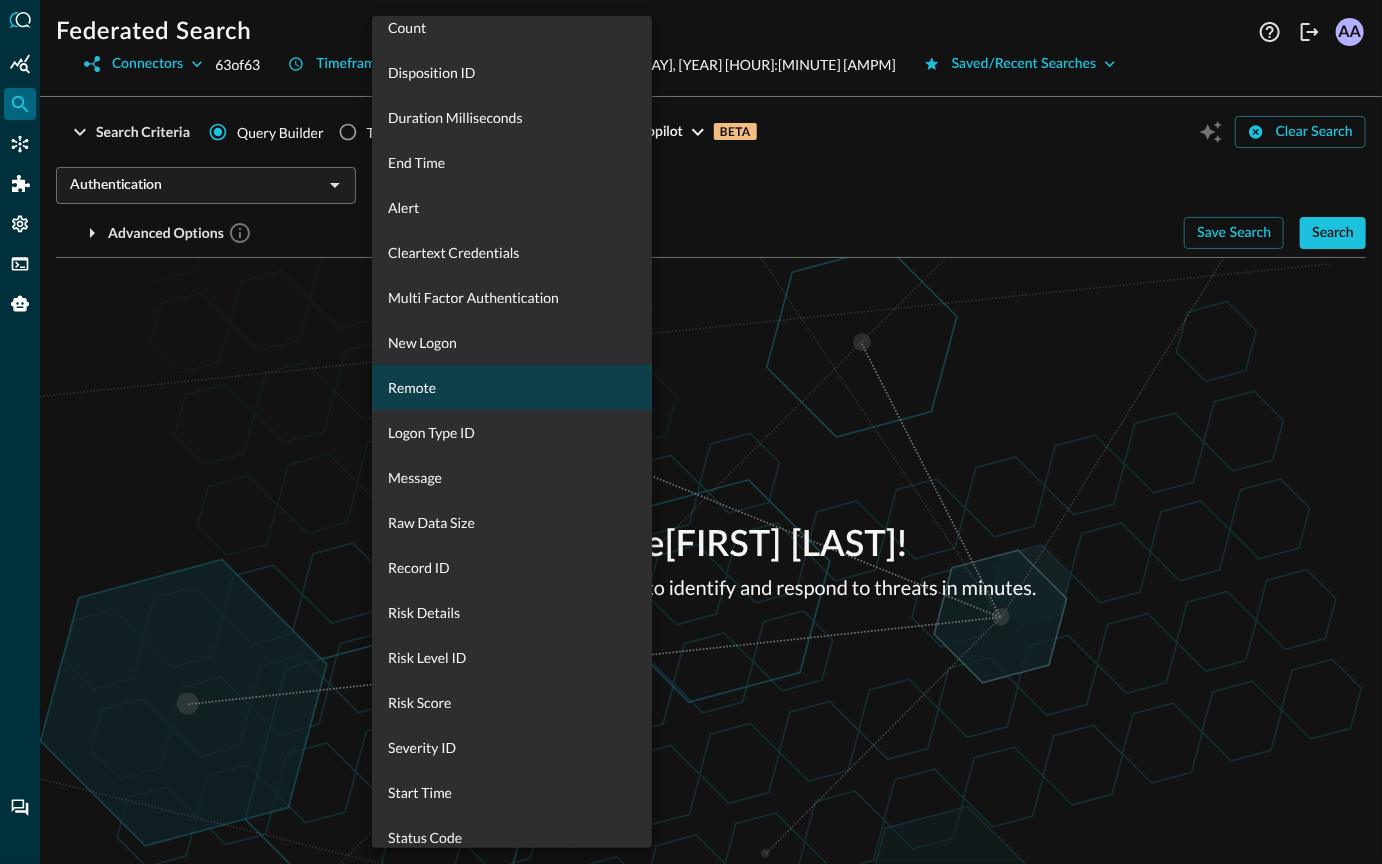 scroll, scrollTop: 575, scrollLeft: 0, axis: vertical 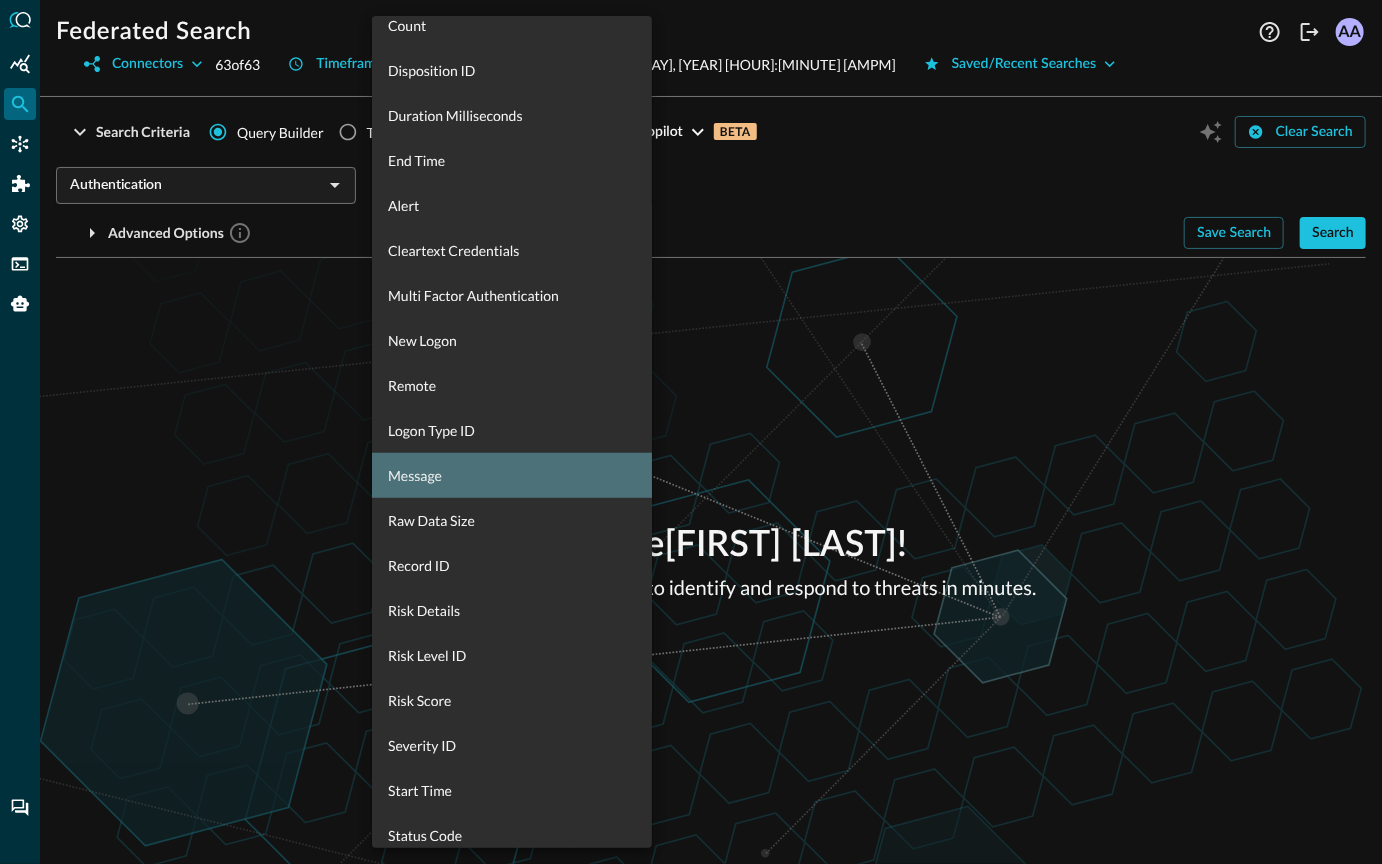 click on "Message" at bounding box center (512, 475) 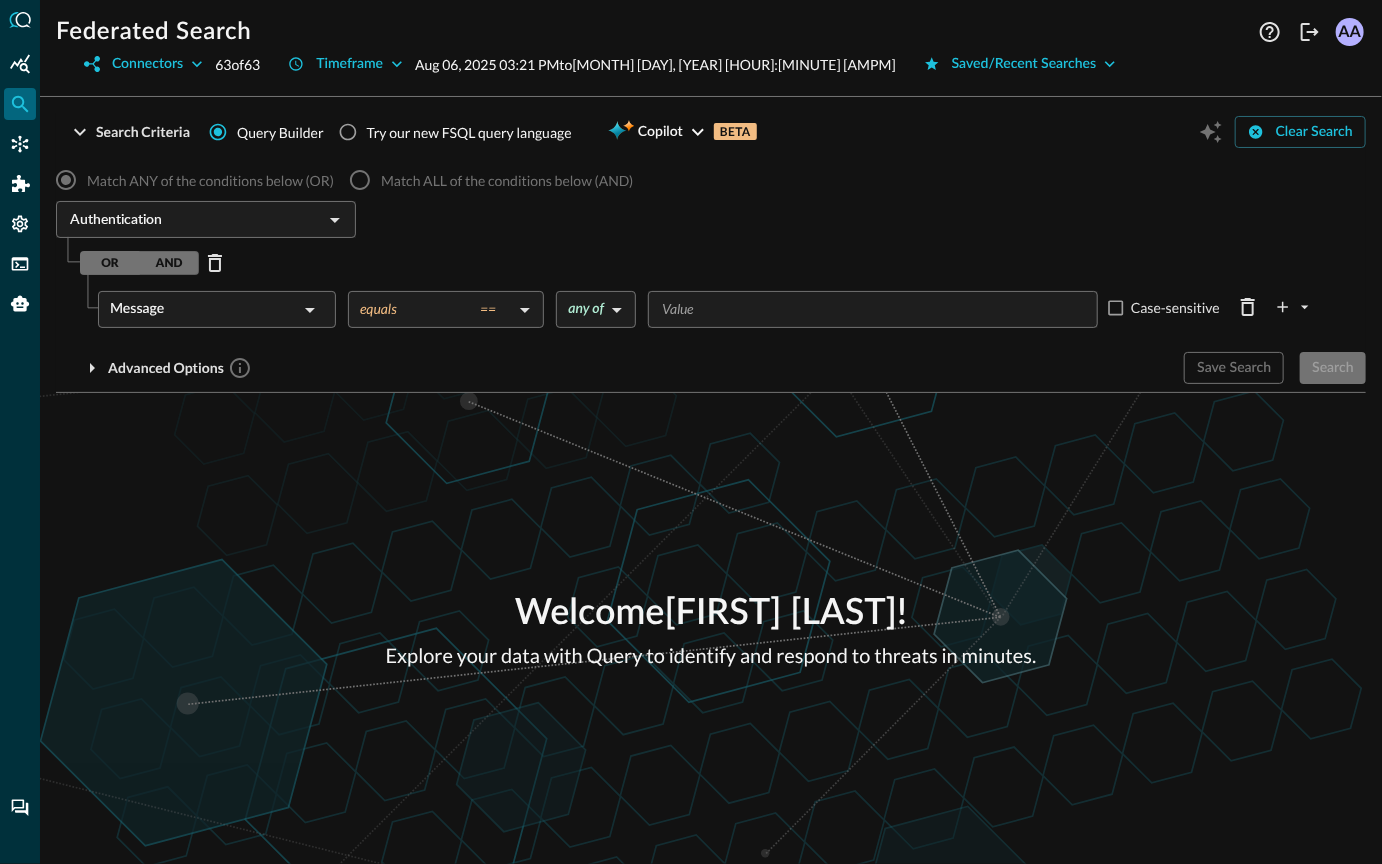 click on "Federated Search Connectors 63  of  63 Timeframe Aug 06, 2025 03:21 PM  to  Aug 07, 2025 03:21 PM Saved/Recent Searches Help Logout AA Search Criteria Query Builder Try our new FSQL query language Copilot BETA Clear Search Match ANY of the conditions below (OR) Match ALL of the conditions below (AND) Authentication ​ OR AND Message ​ equals == equals ​ any of ANY ​ ​ Case-sensitive Advanced Options Save Search Search Which Related Record Types are you interested in? All Related Record Types Actor Authorization Information Device Destination Endpoint Firewall Rule HTTP Request Malware Metadata Policy Service Session Source Endpoint Unmapped User Welcome  [FIRST] [LAST] ! Explore your data with Query to identify and respond to threats in minutes.
2 Results Action ID Activity Activity ID Alert Auth Protocol ID Category Category ID Class Class ID Cleartext Credentials Confidence ID Confidence Score Count Disposition ID Duration Milliseconds End Time Event Time Logon Type ID Message Actor" at bounding box center (691, 432) 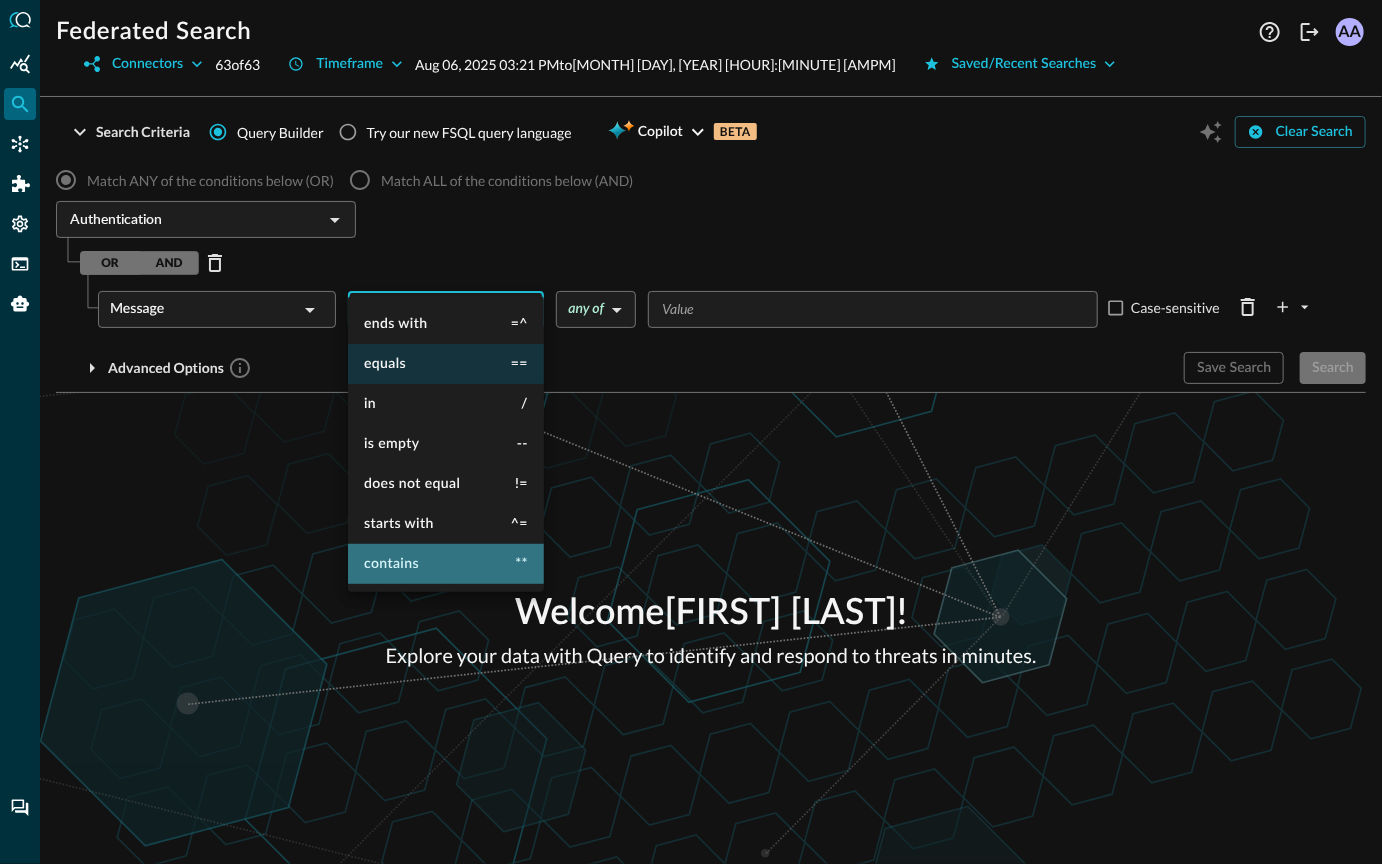 click on "contains **" at bounding box center [446, 564] 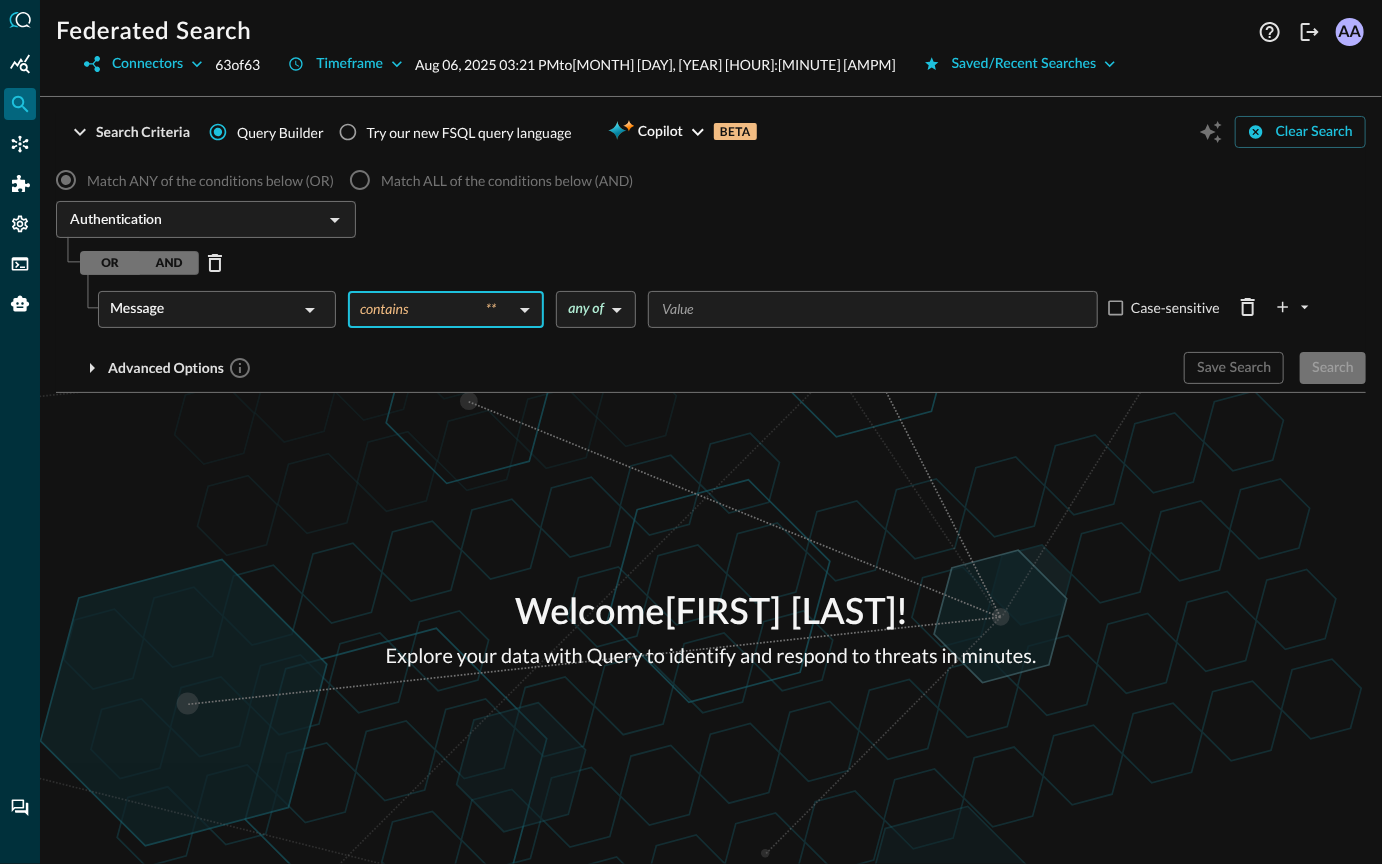 click at bounding box center [871, 309] 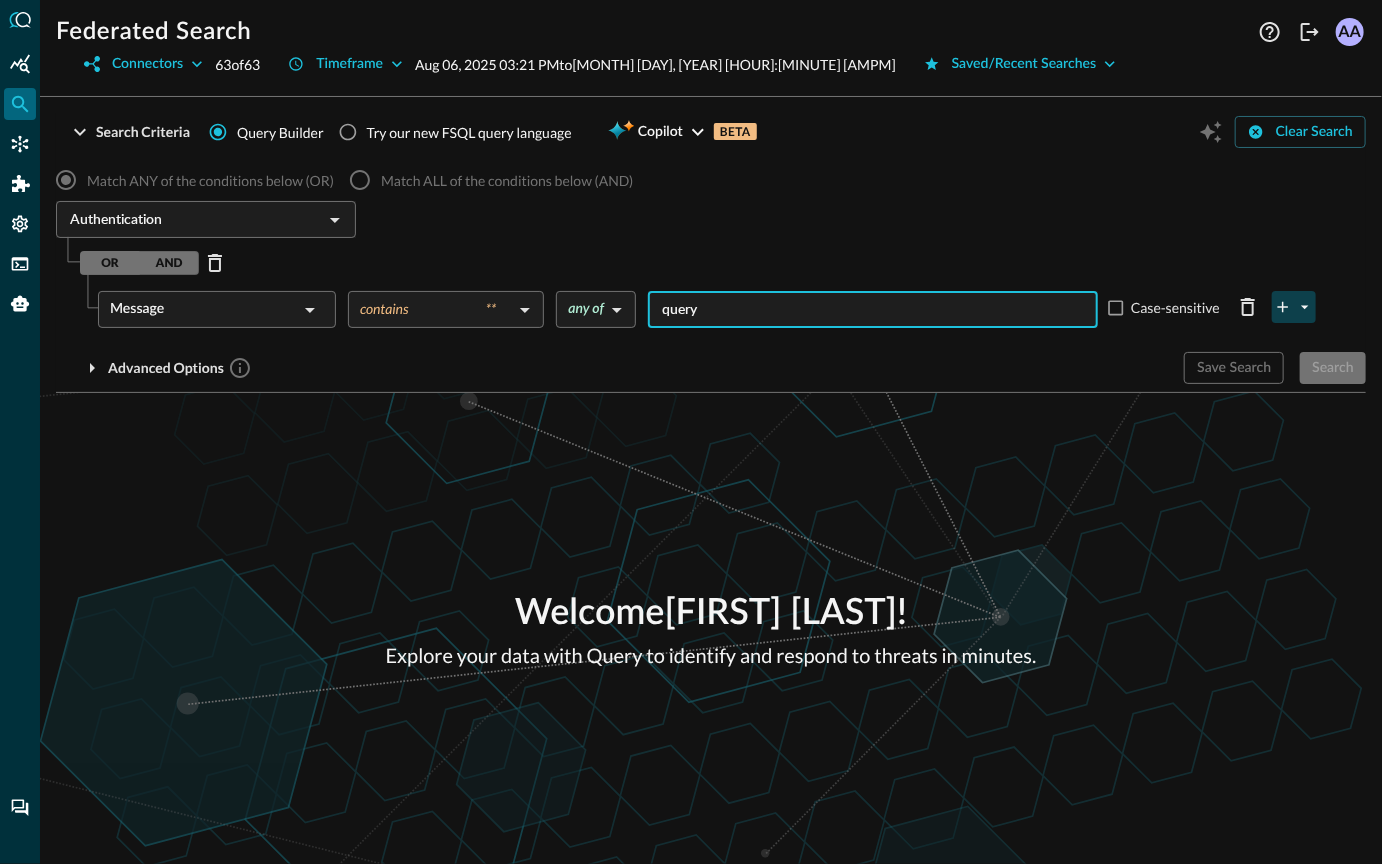 type on "query" 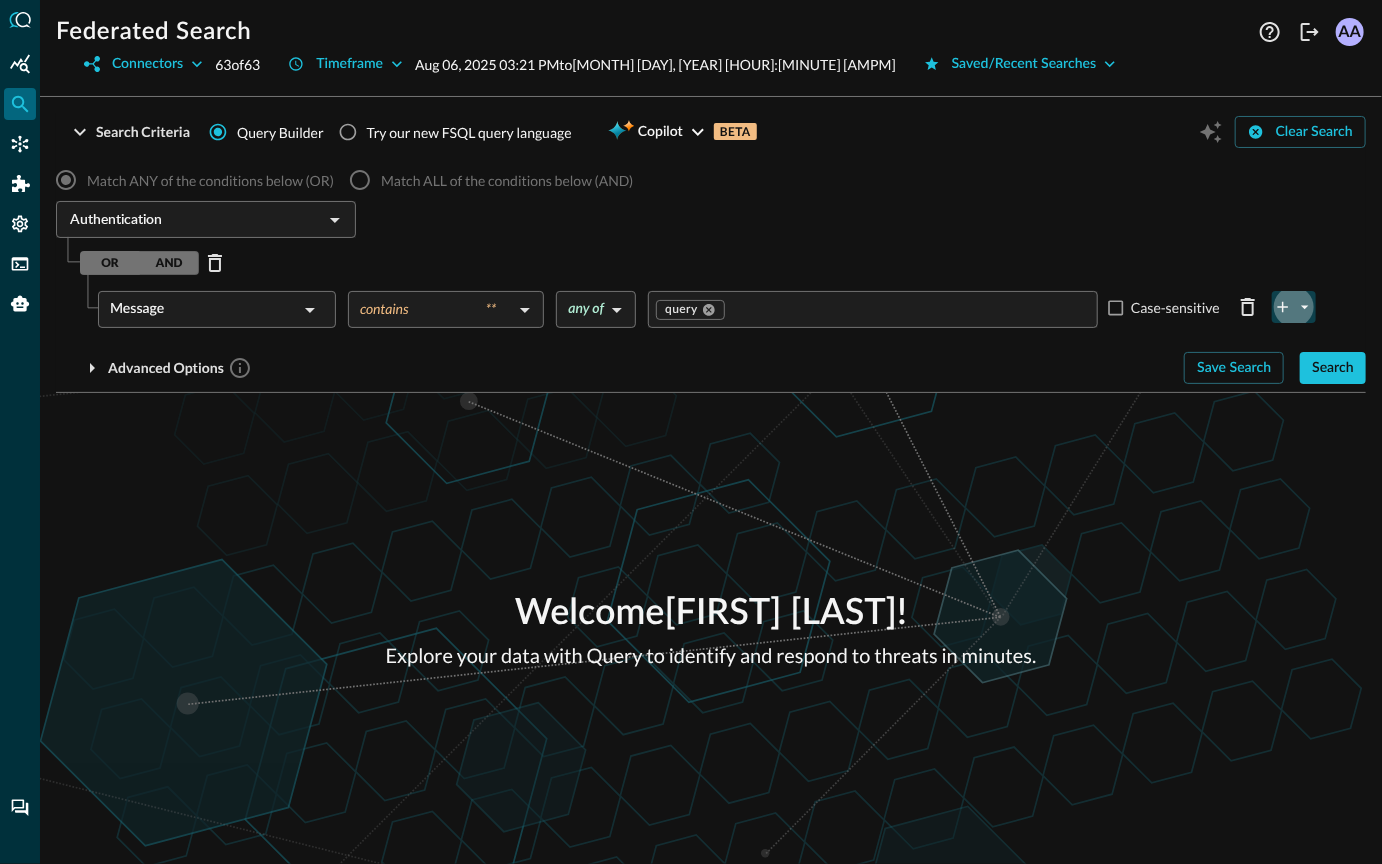 click 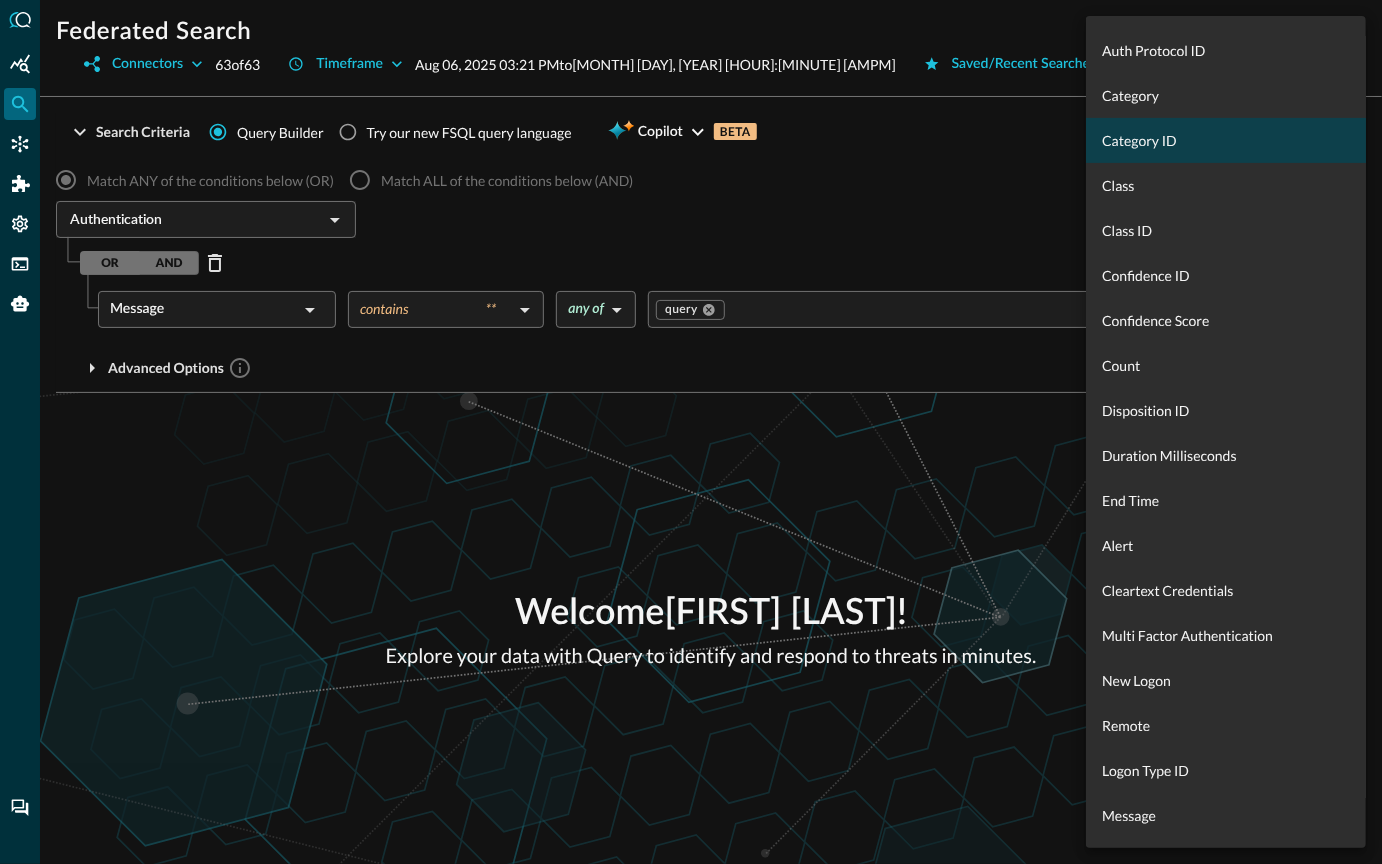 scroll, scrollTop: 299, scrollLeft: 0, axis: vertical 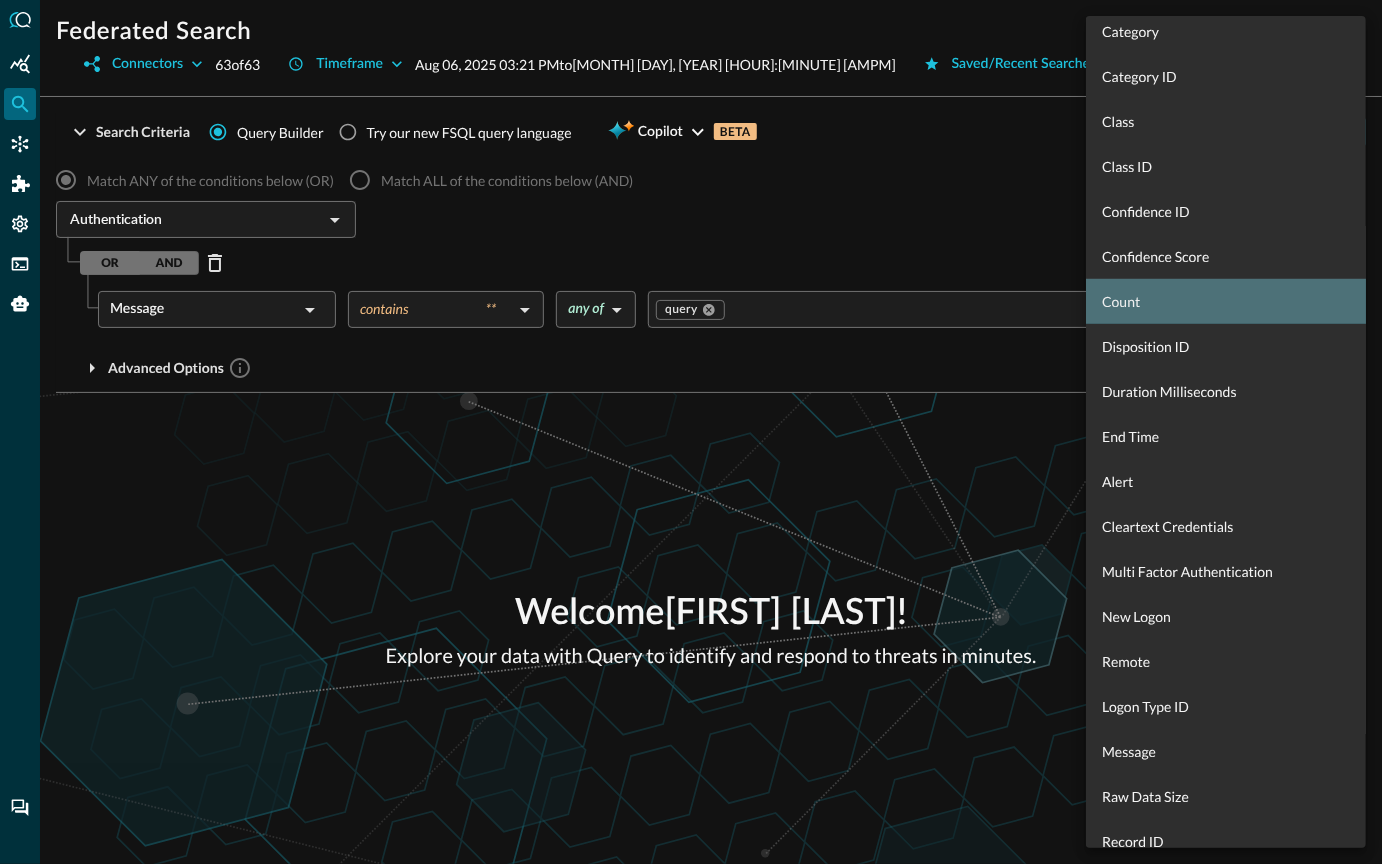 click on "Count" at bounding box center [1226, 301] 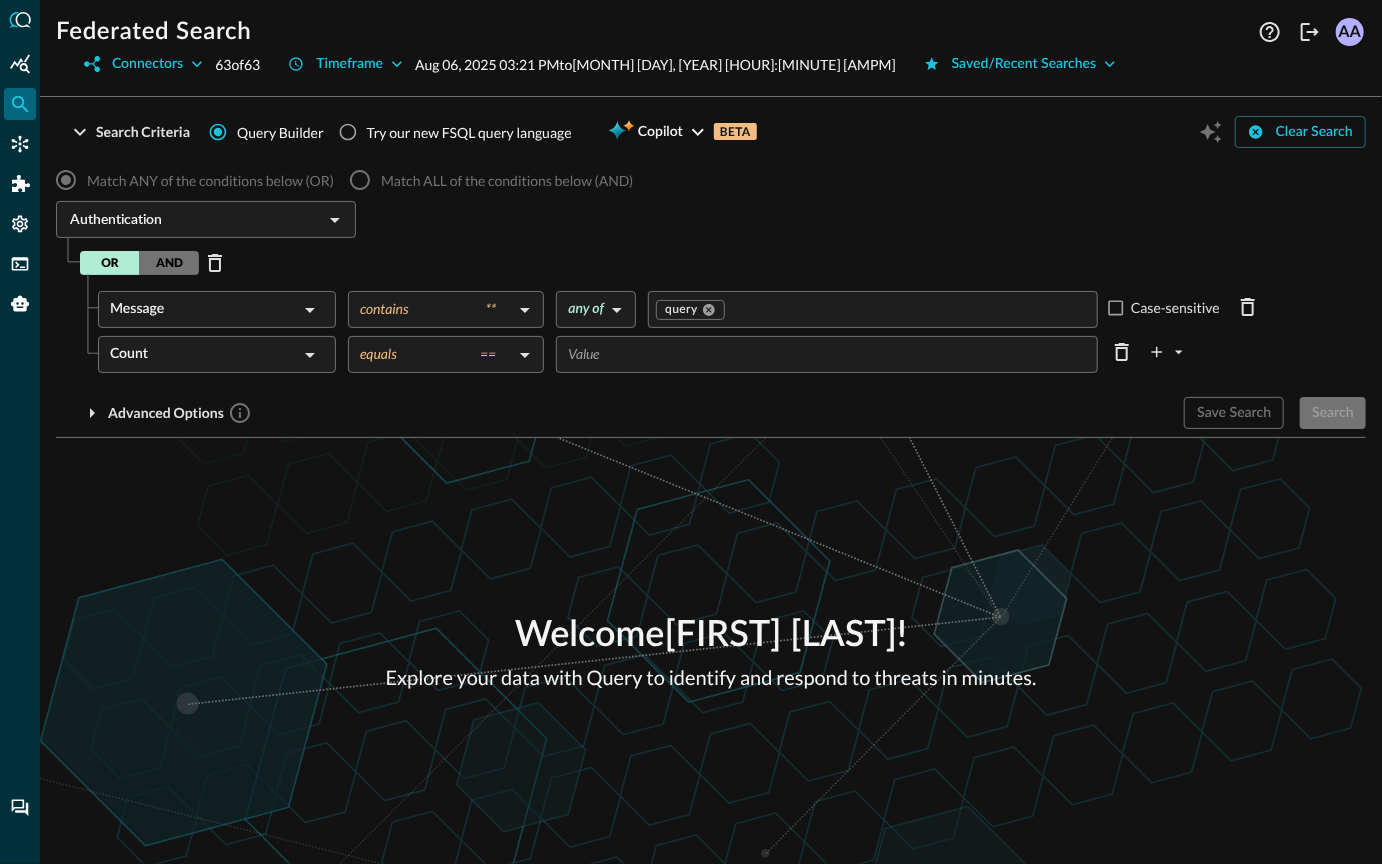 click on "Federated Search Connectors 63  of  63 Timeframe Aug 06, 2025 03:21 PM  to  Aug 07, 2025 03:21 PM Saved/Recent Searches Help Logout AA Search Criteria Query Builder Try our new FSQL query language Copilot BETA Clear Search Match ANY of the conditions below (OR) Match ALL of the conditions below (AND) Authentication ​ OR AND Message ​ contains ** contains ​ any of ANY ​ query ​ Case-sensitive Count ​ equals == equals ​ ​ Advanced Options Save Search Search Which Related Record Types are you interested in? All Related Record Types Actor Authorization Information Device Destination Endpoint Firewall Rule HTTP Request Malware Metadata Policy Service Session Source Endpoint Unmapped User Welcome  [FIRST] [LAST] ! Explore your data with Query to identify and respond to threats in minutes.
2 Results Action ID Activity Activity ID Alert Auth Protocol ID Category Category ID Class Class ID Cleartext Credentials Confidence ID Confidence Score Count Disposition ID Duration Milliseconds OS" at bounding box center (691, 432) 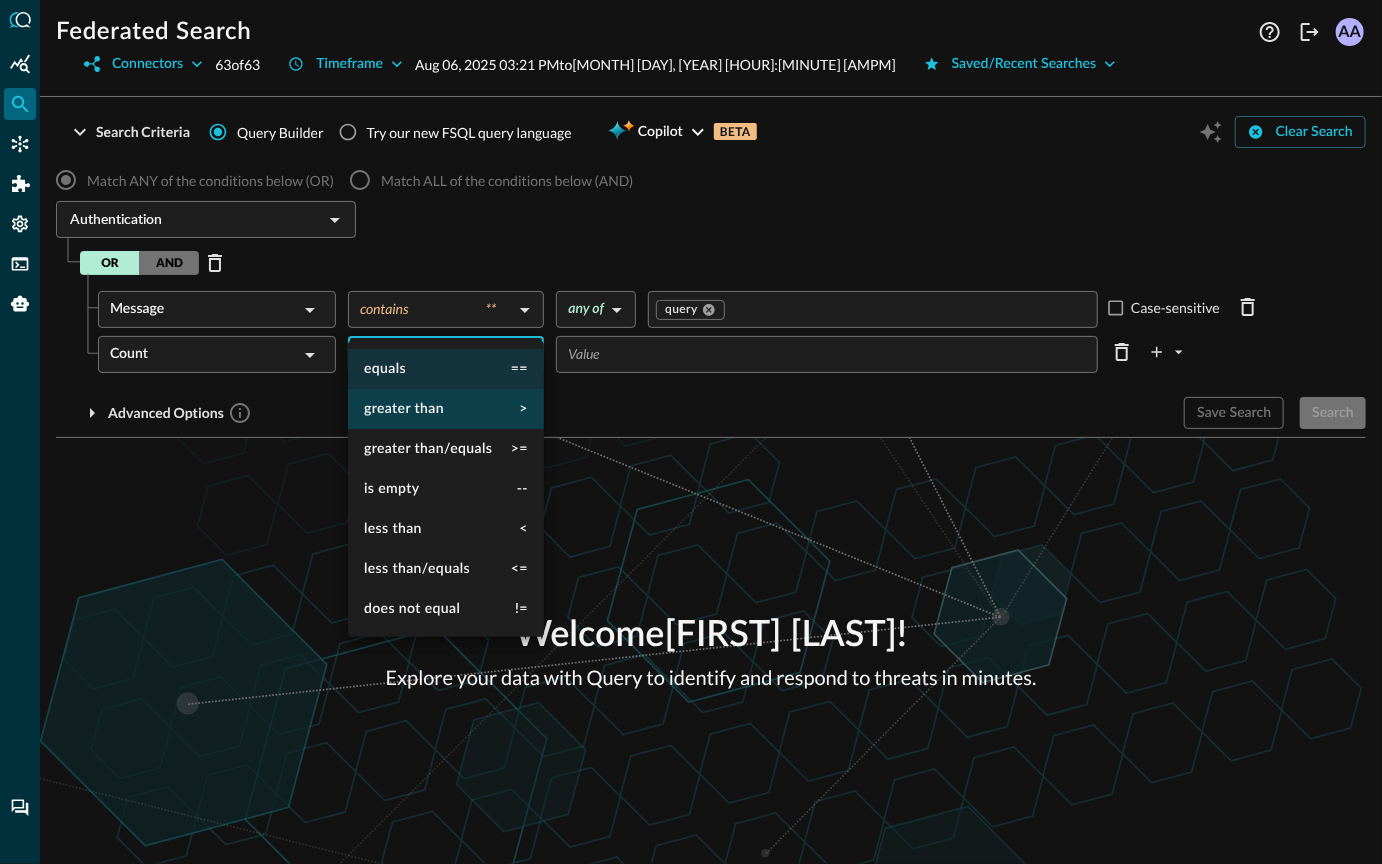 click on "greater than" at bounding box center (404, 409) 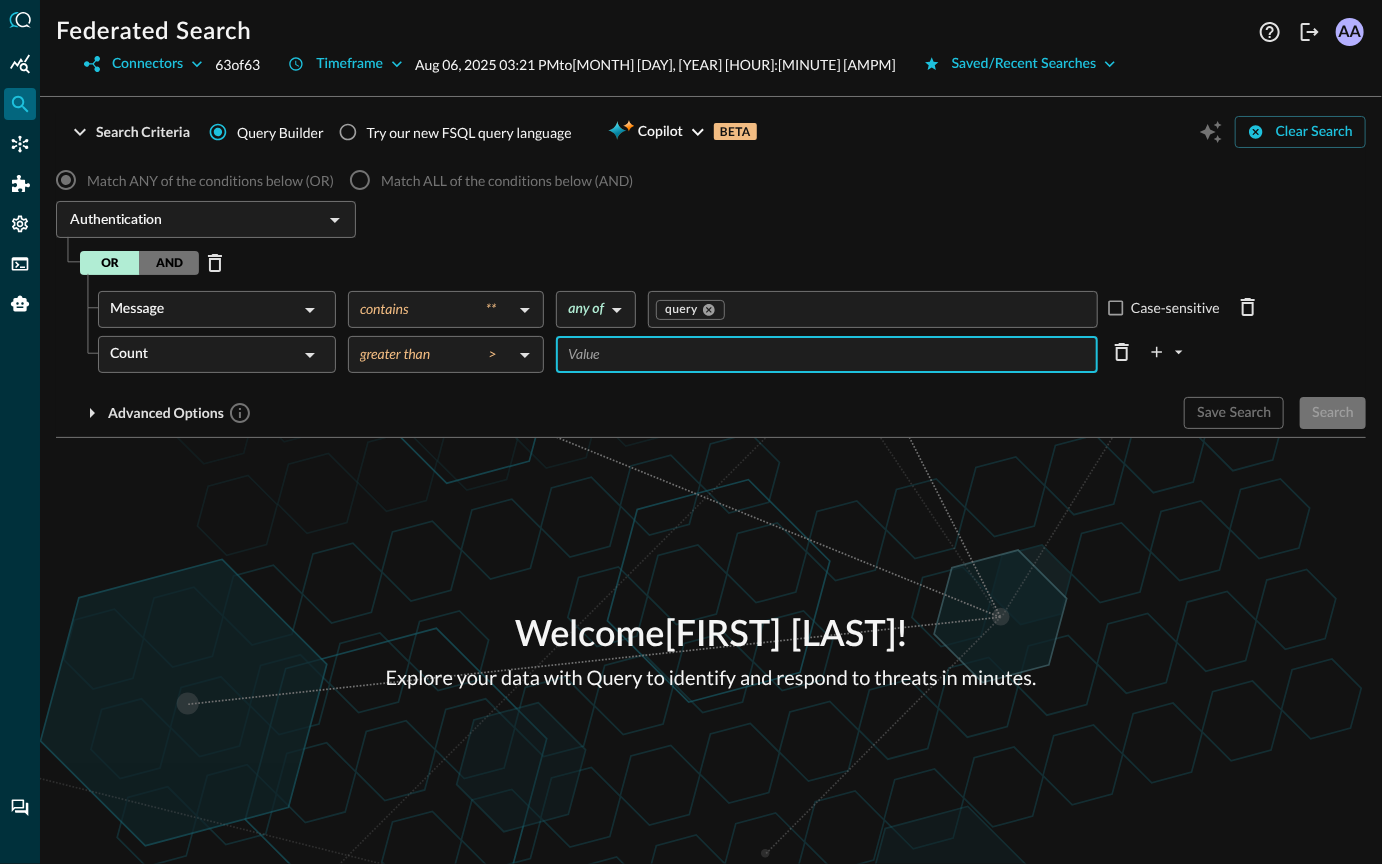 click at bounding box center (833, 354) 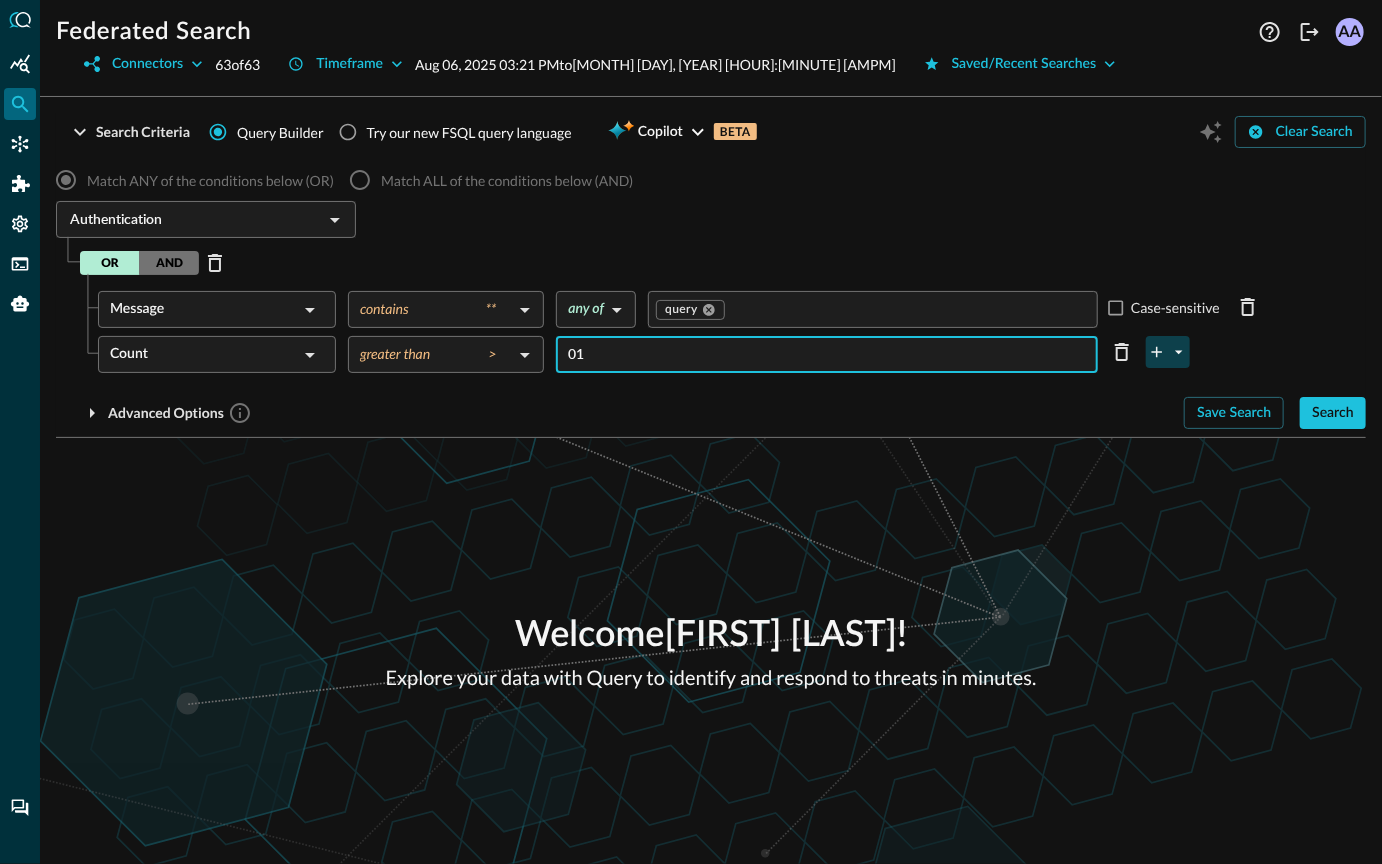 type on "01" 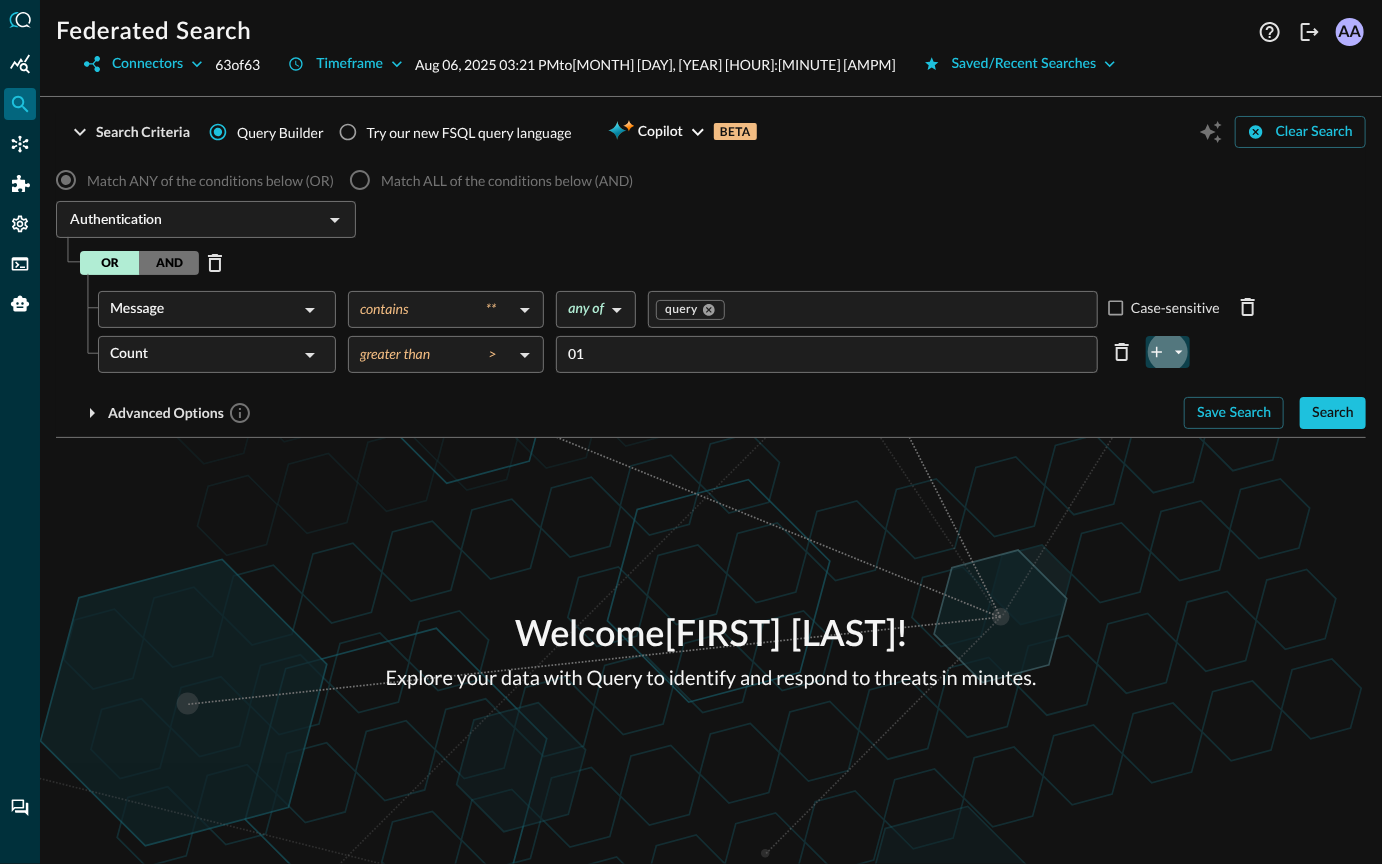 click 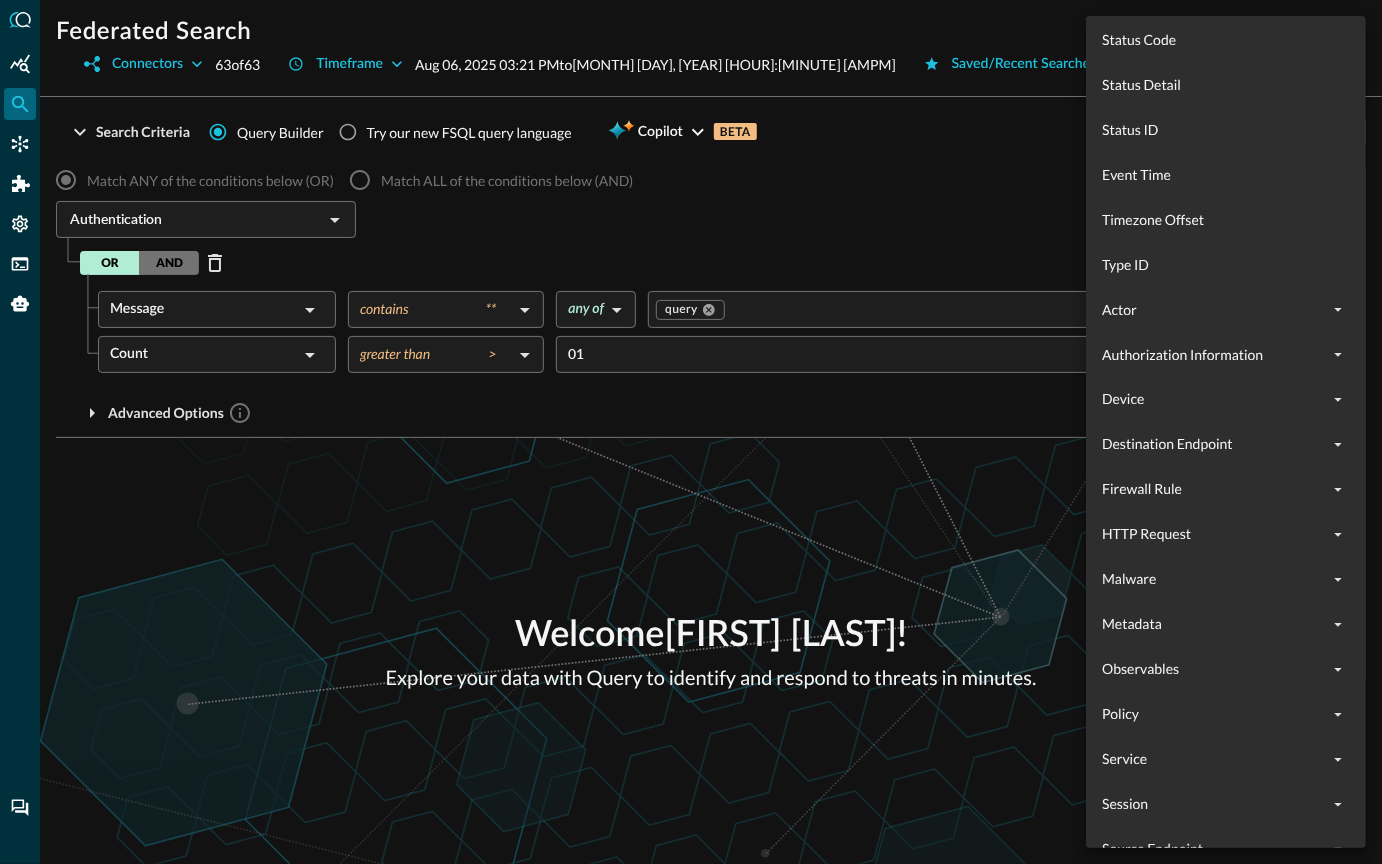 scroll, scrollTop: 1416, scrollLeft: 0, axis: vertical 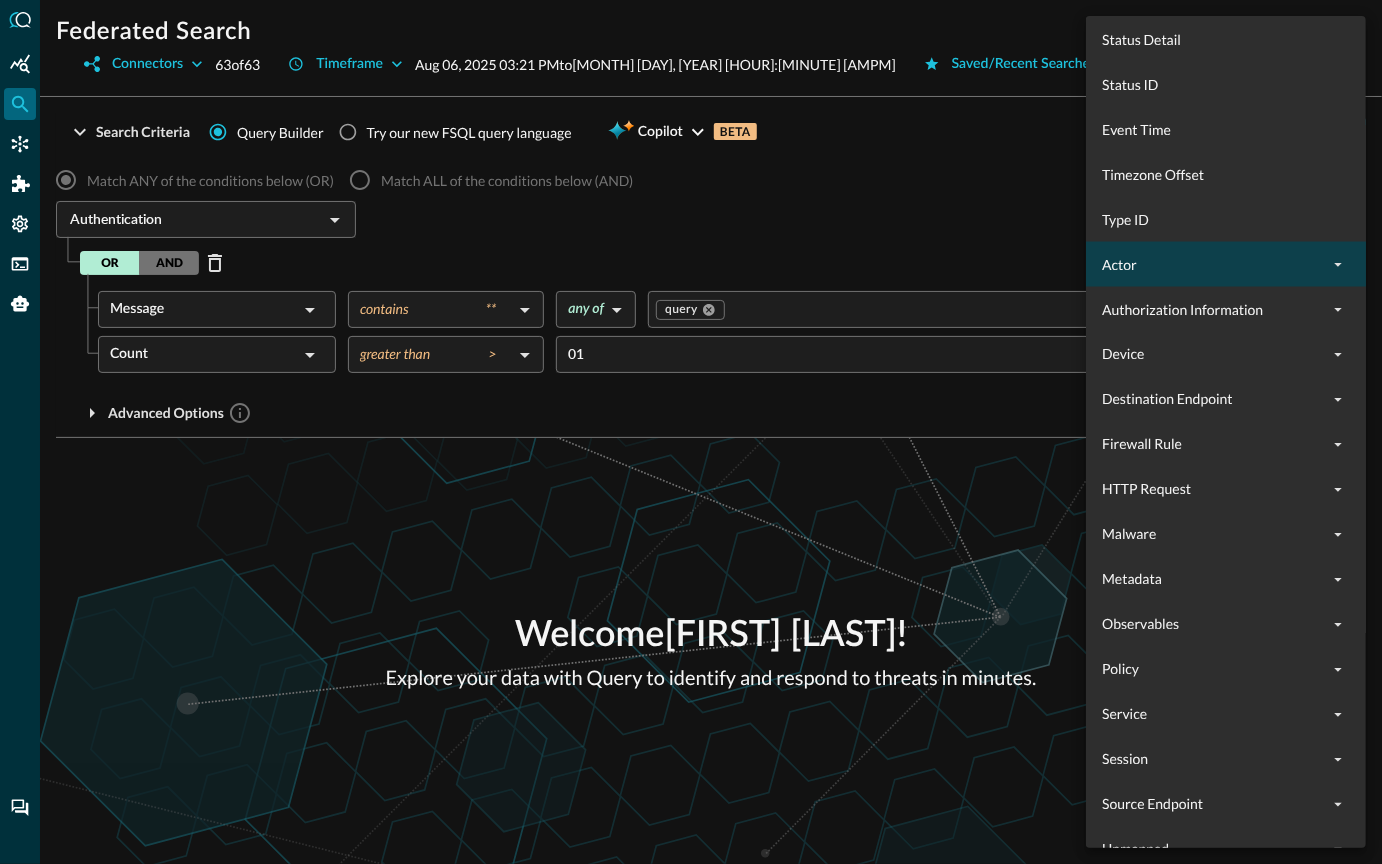 click on "Actor" at bounding box center [1214, 264] 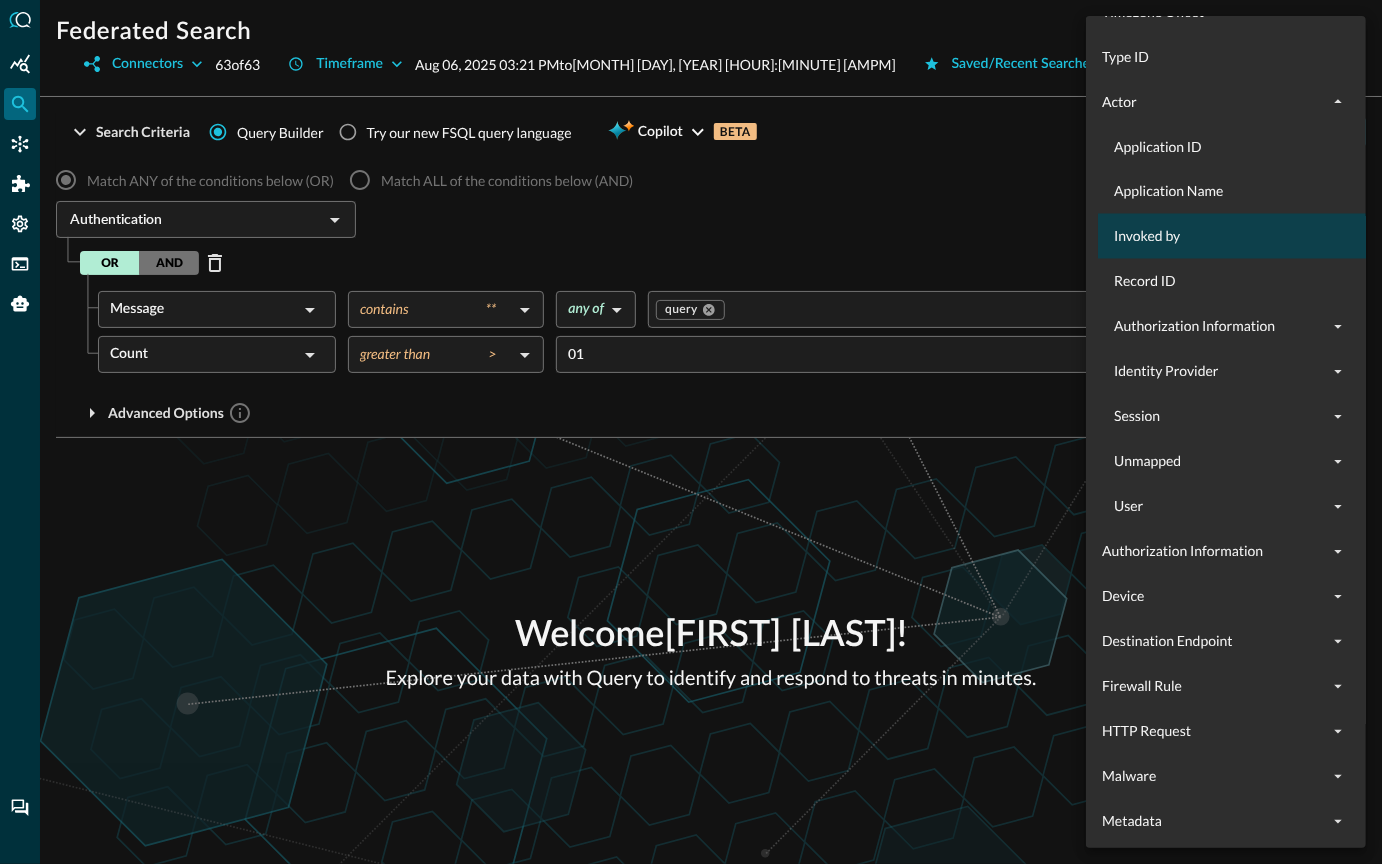 scroll, scrollTop: 1633, scrollLeft: 0, axis: vertical 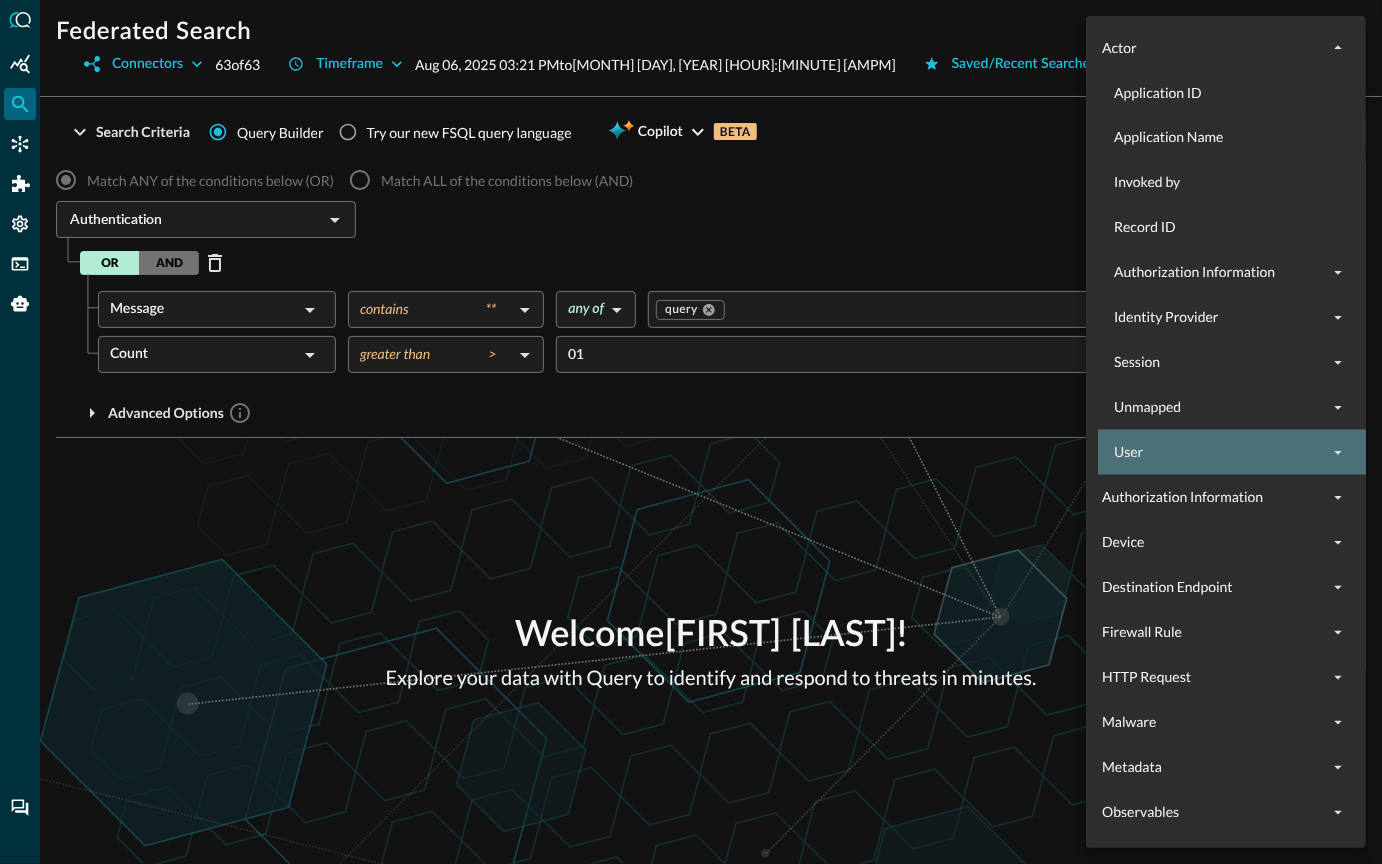 click on "User" at bounding box center (1220, 452) 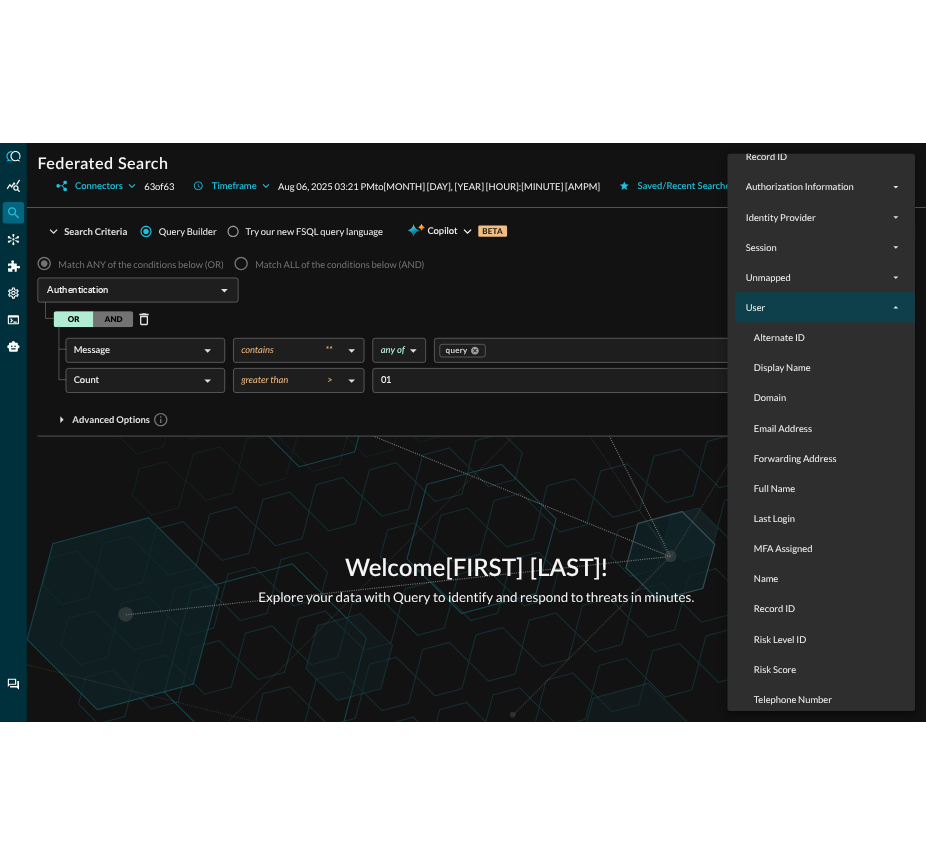 scroll, scrollTop: 1856, scrollLeft: 0, axis: vertical 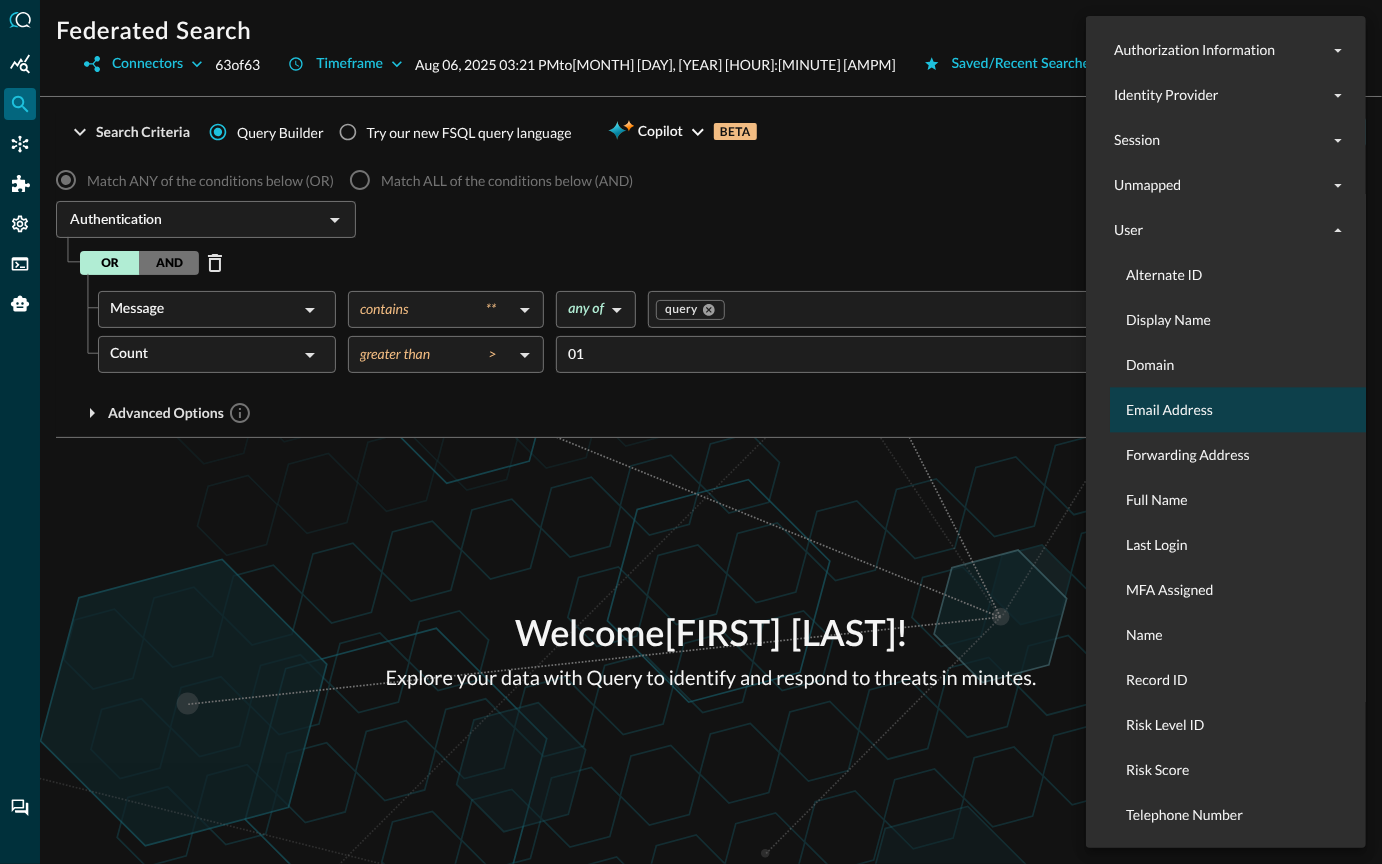 click on "Email Address" at bounding box center (1250, 409) 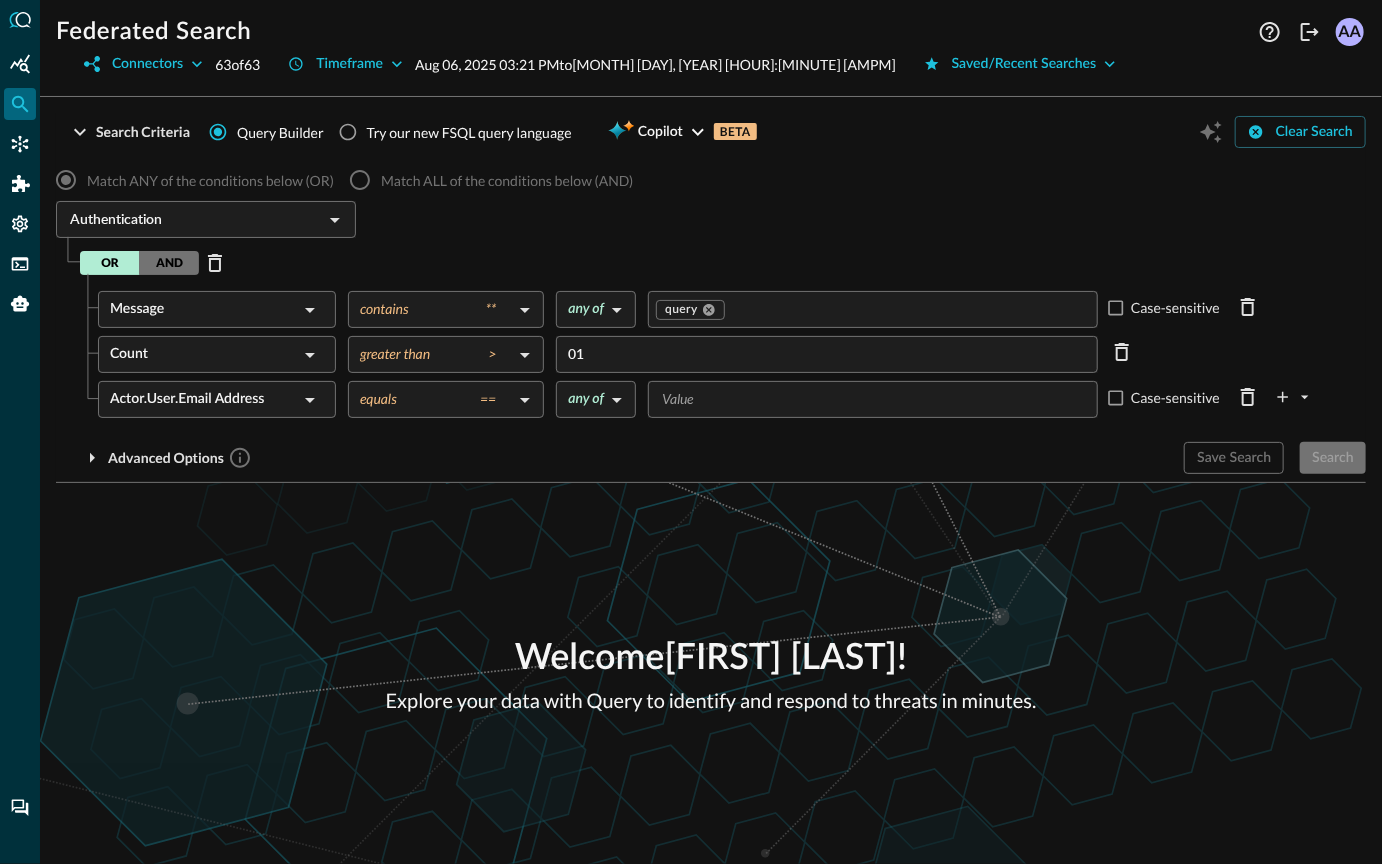 click on "Threat Intelligence and Enrichment (9) Risk Details Risk Level ID SSO Welcome [FIRST] [LAST] ! Explore your data with Query to identify and respond to threats in minutes.
2 Results Action ID Activity Activity ID Alert Auth Protocol ID Category Category ID Class Class ID" at bounding box center (691, 432) 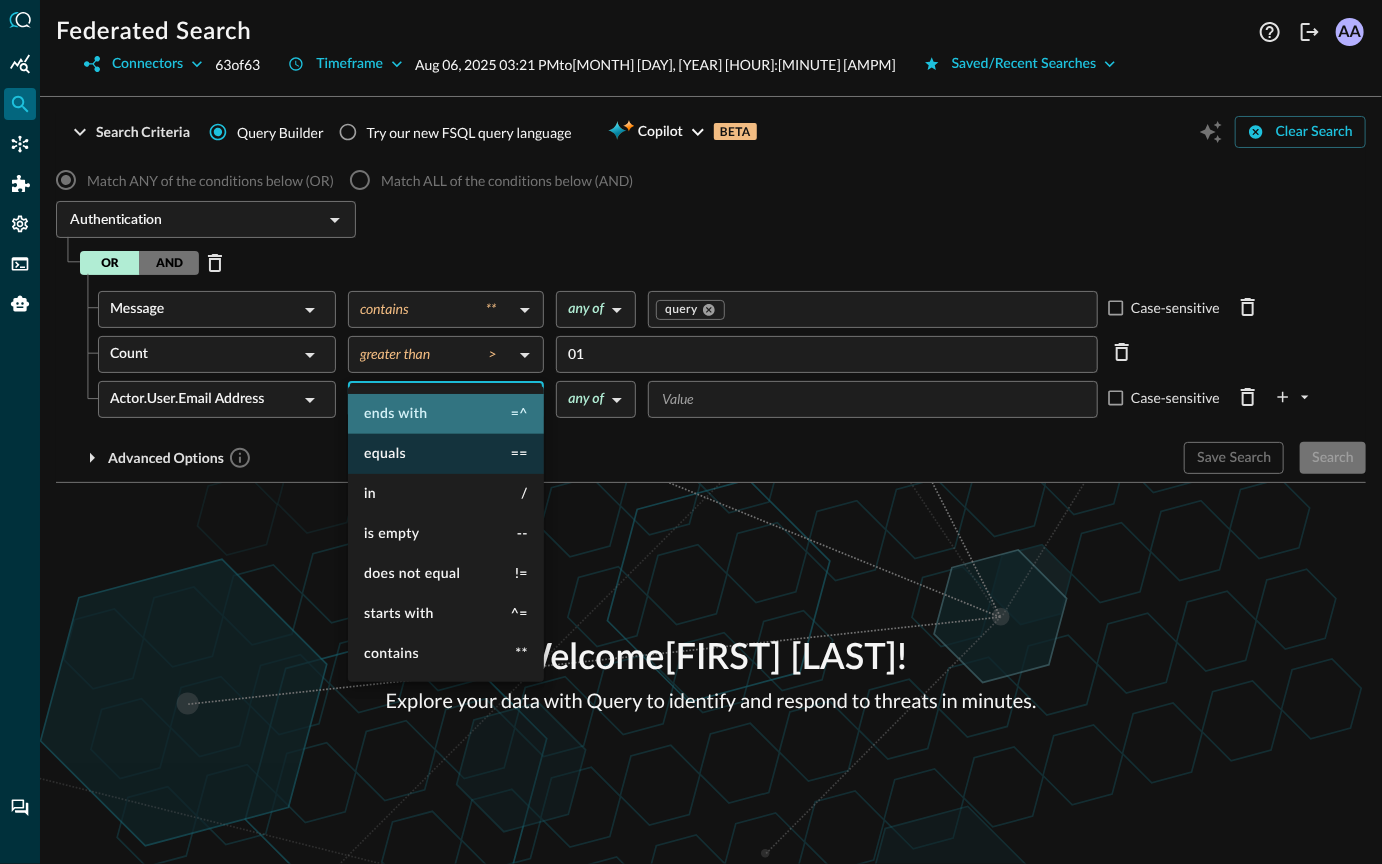 click on "ends with" at bounding box center (396, 414) 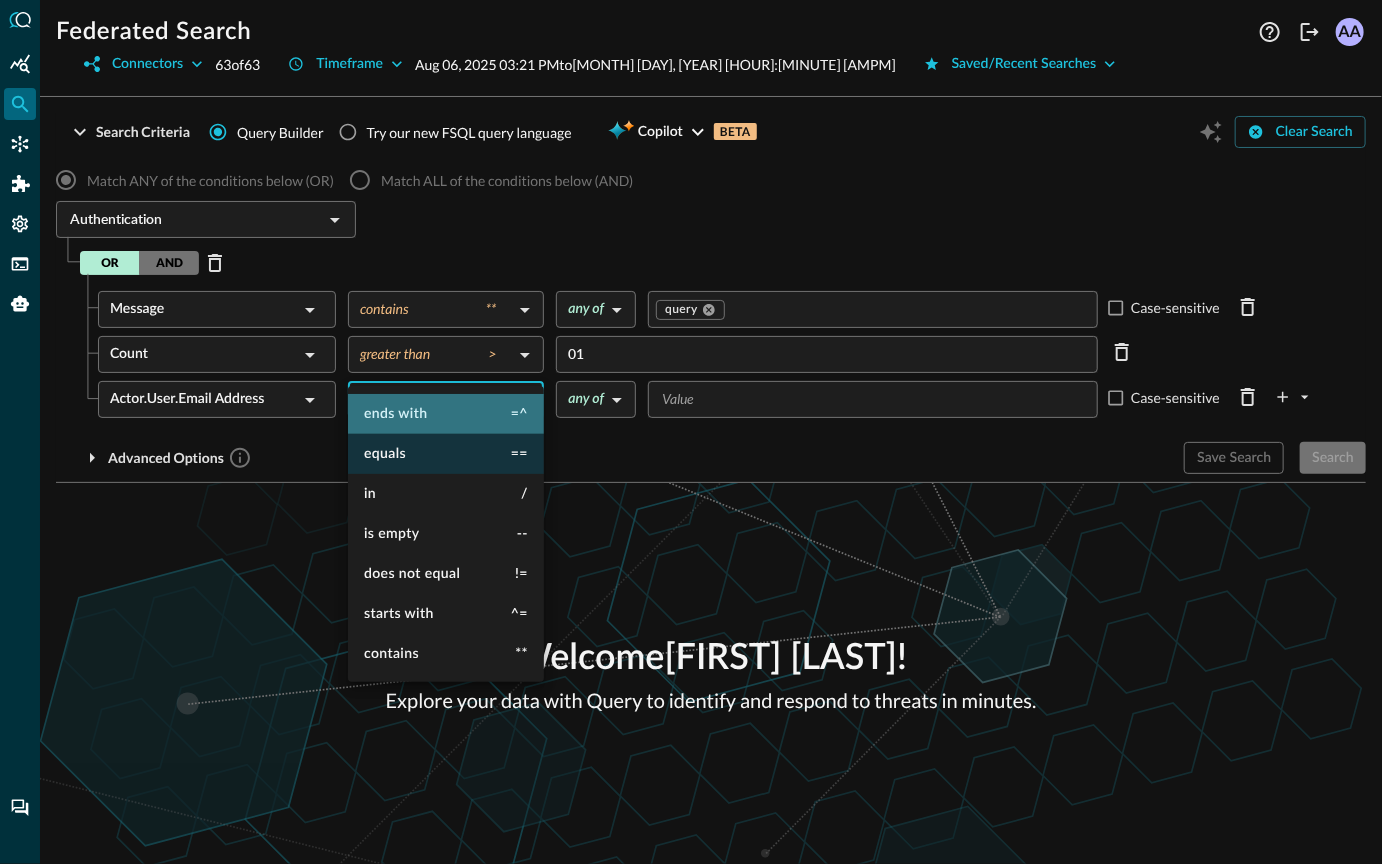 type on "ends with" 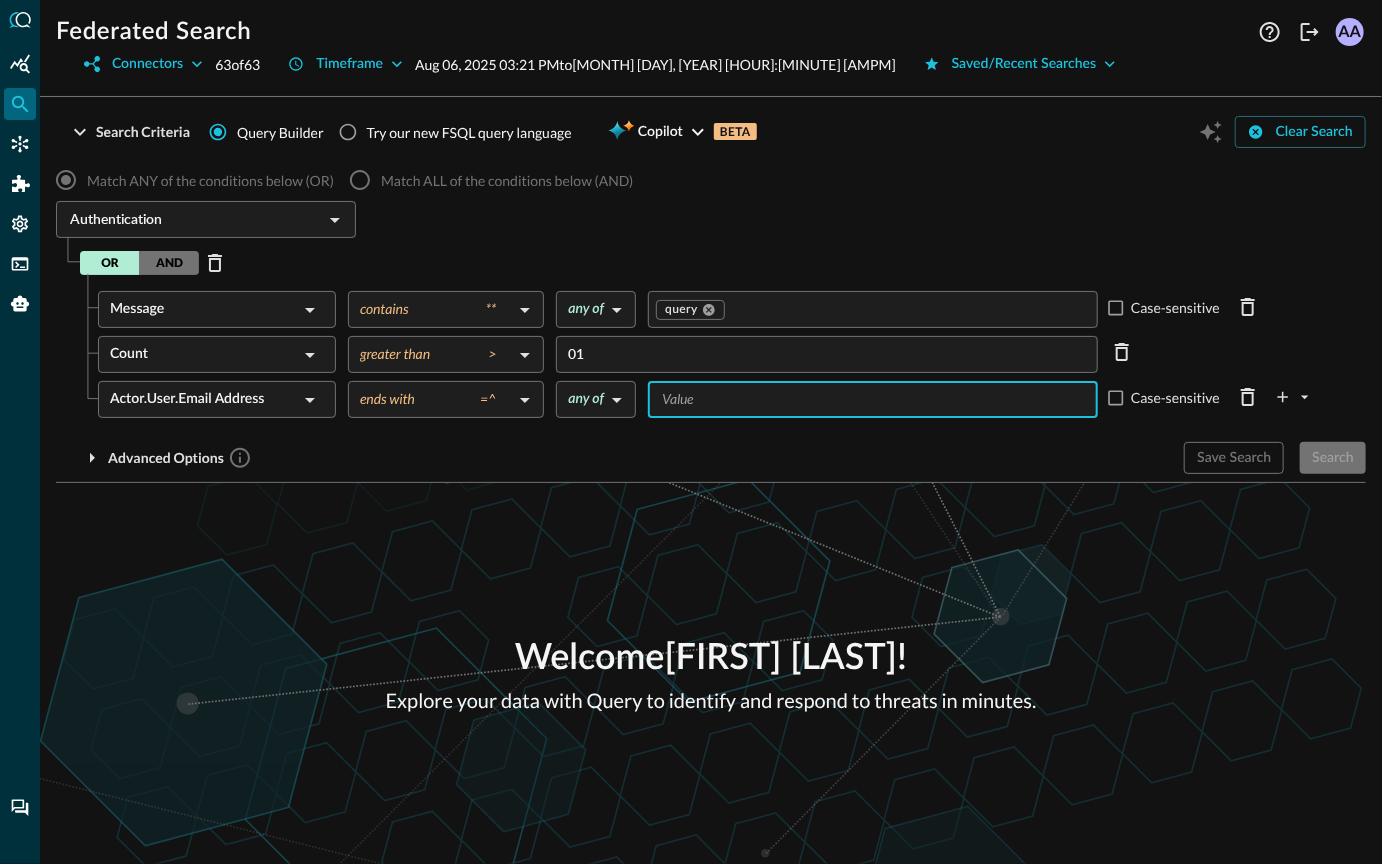click at bounding box center (871, 399) 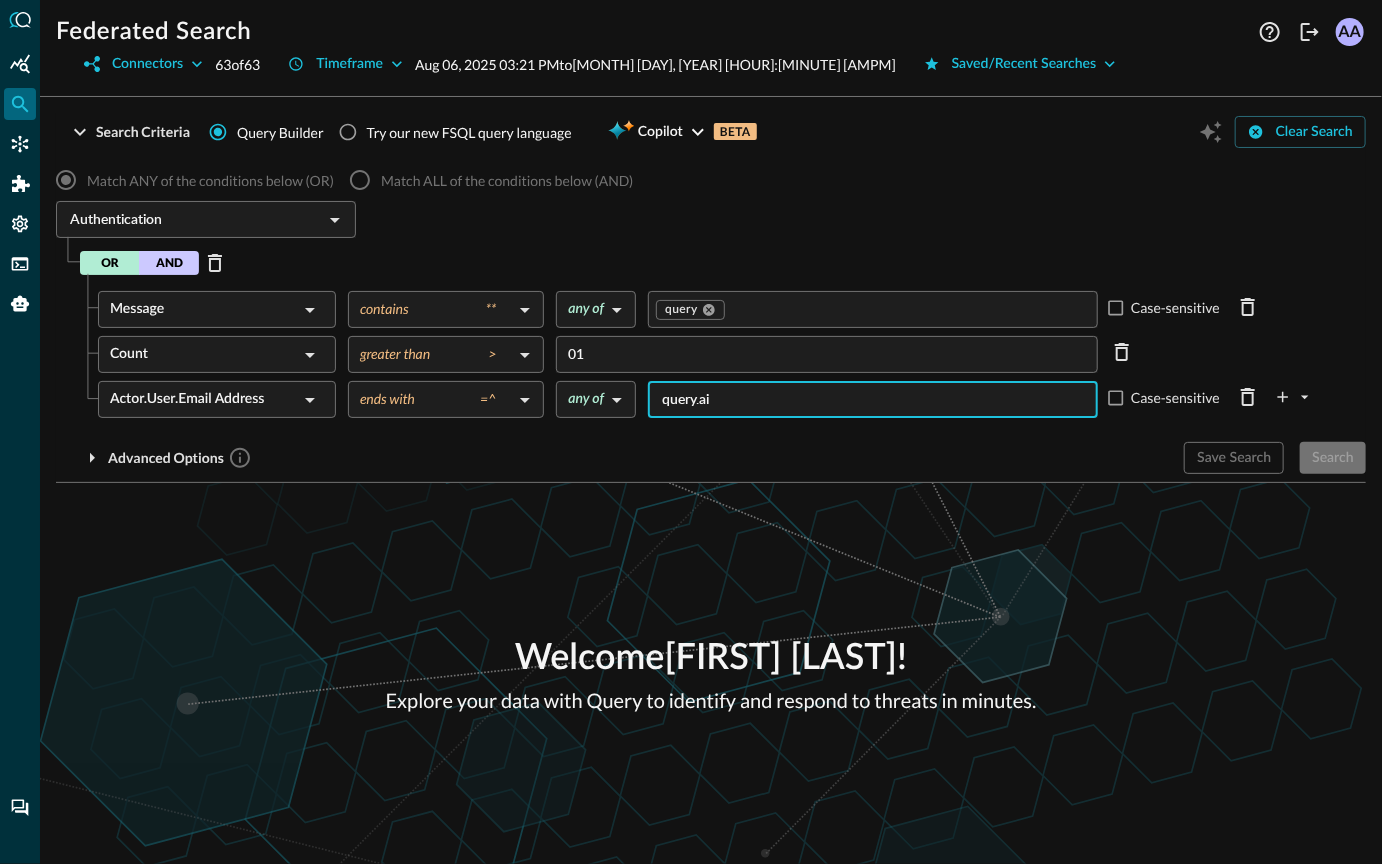 type on "query.ai" 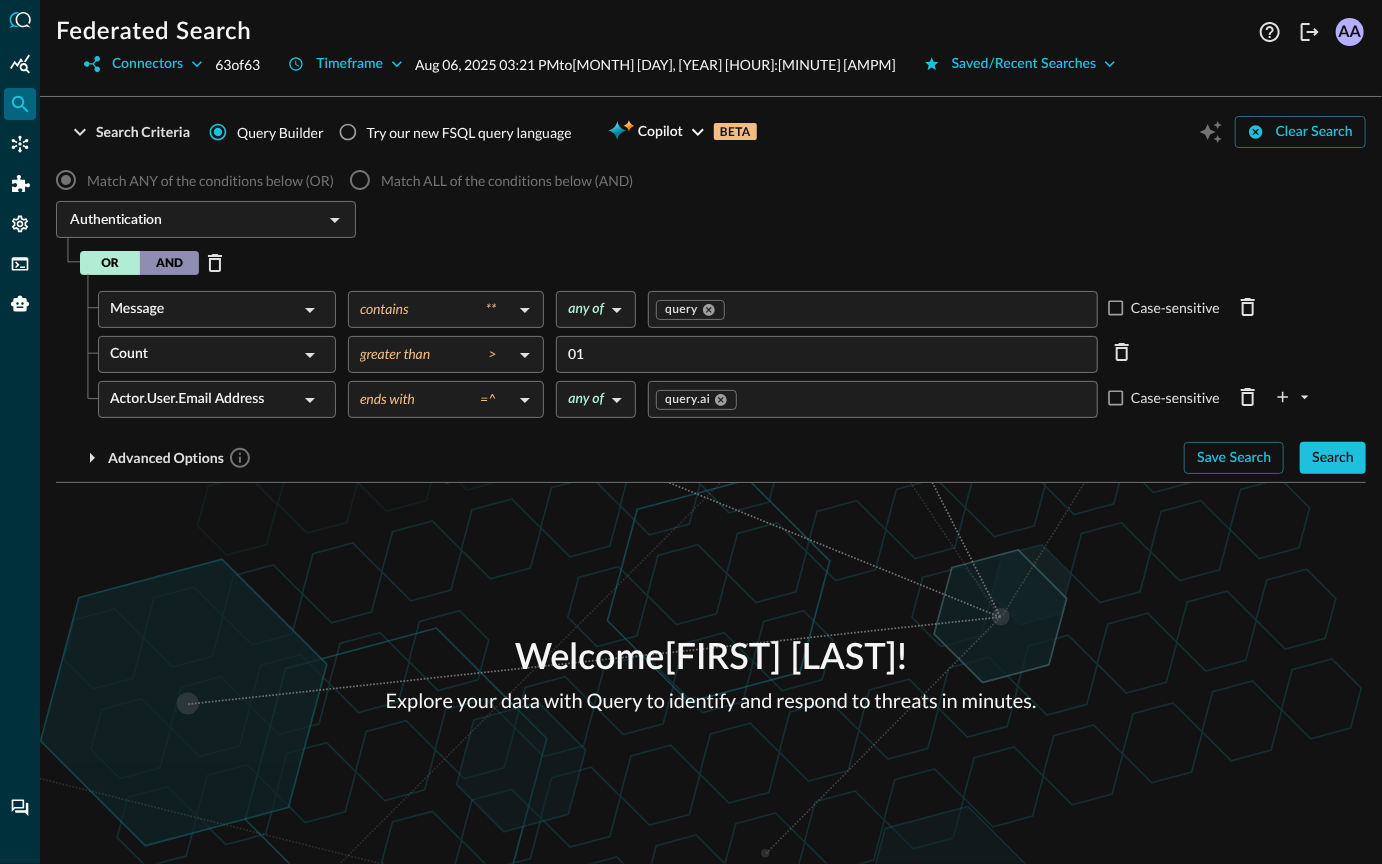 click on "AND" at bounding box center (169, 263) 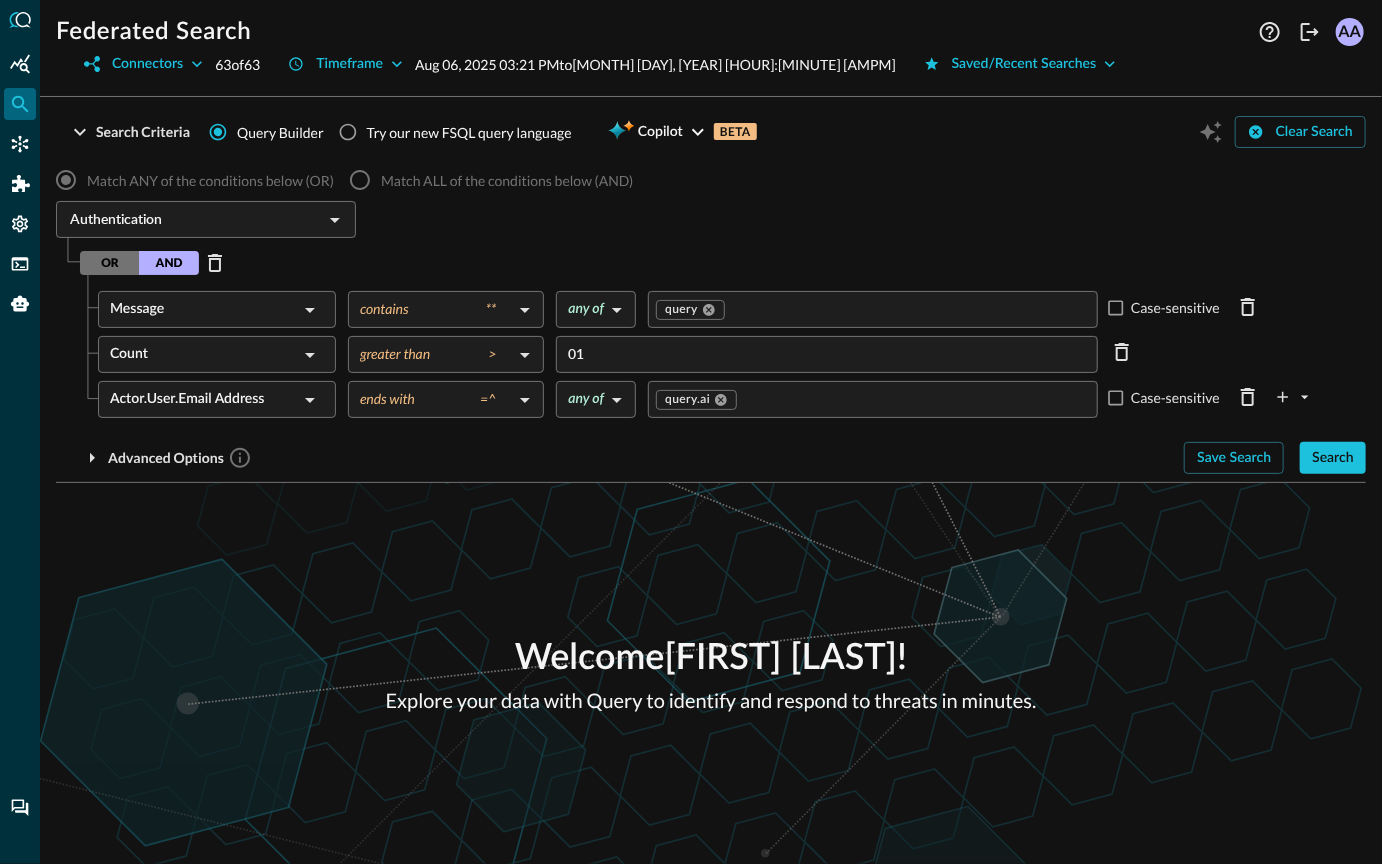 type on "AND" 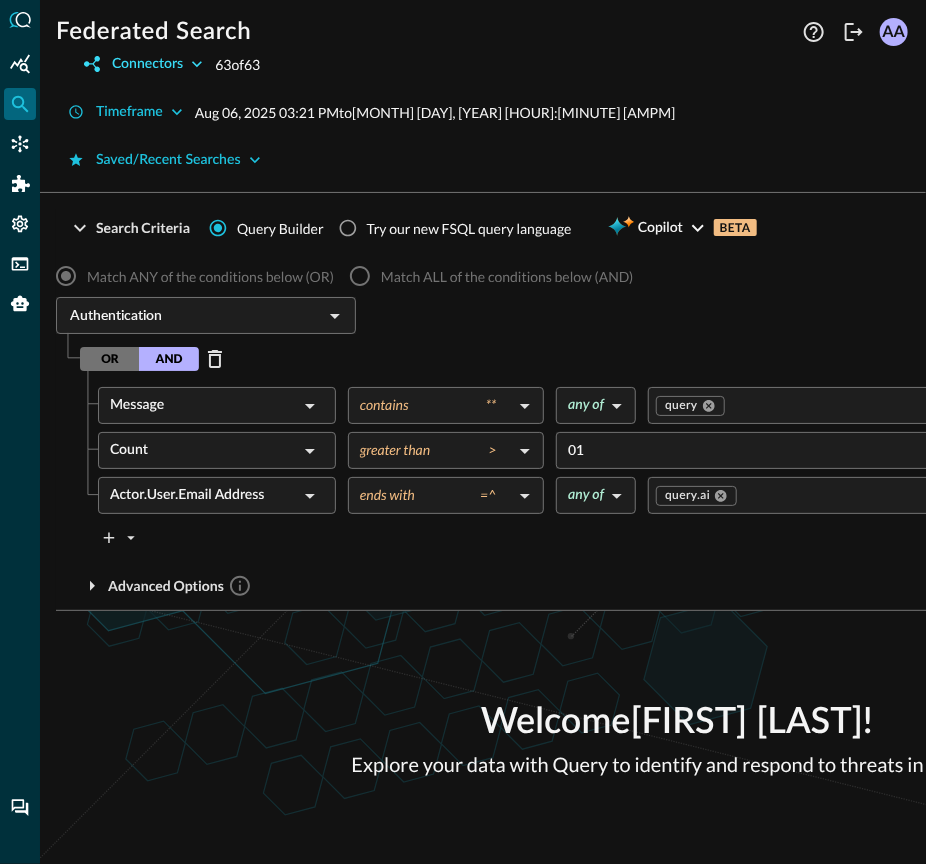 click on "Connectors" at bounding box center [147, 64] 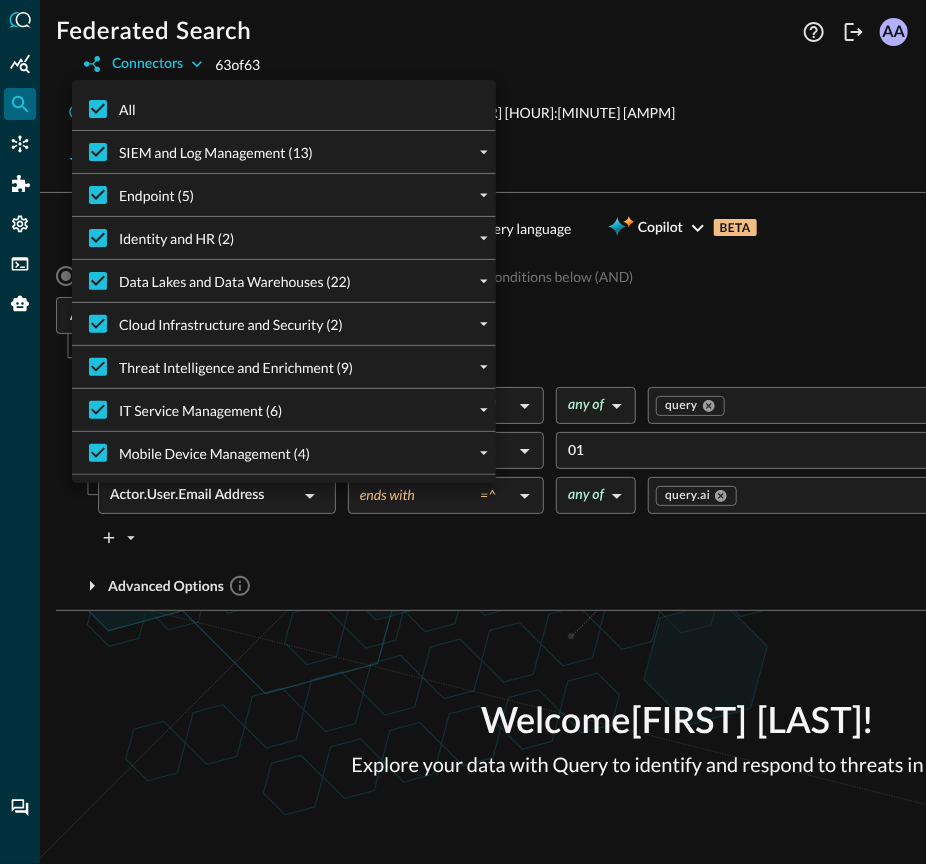 click at bounding box center (463, 432) 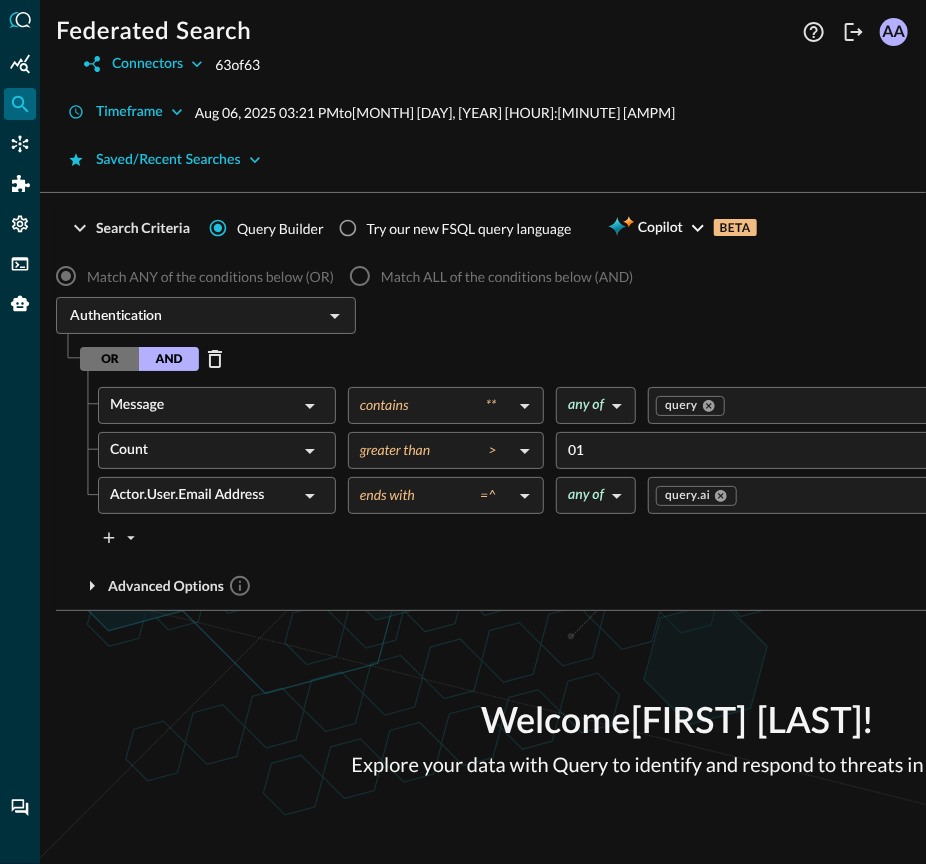 type 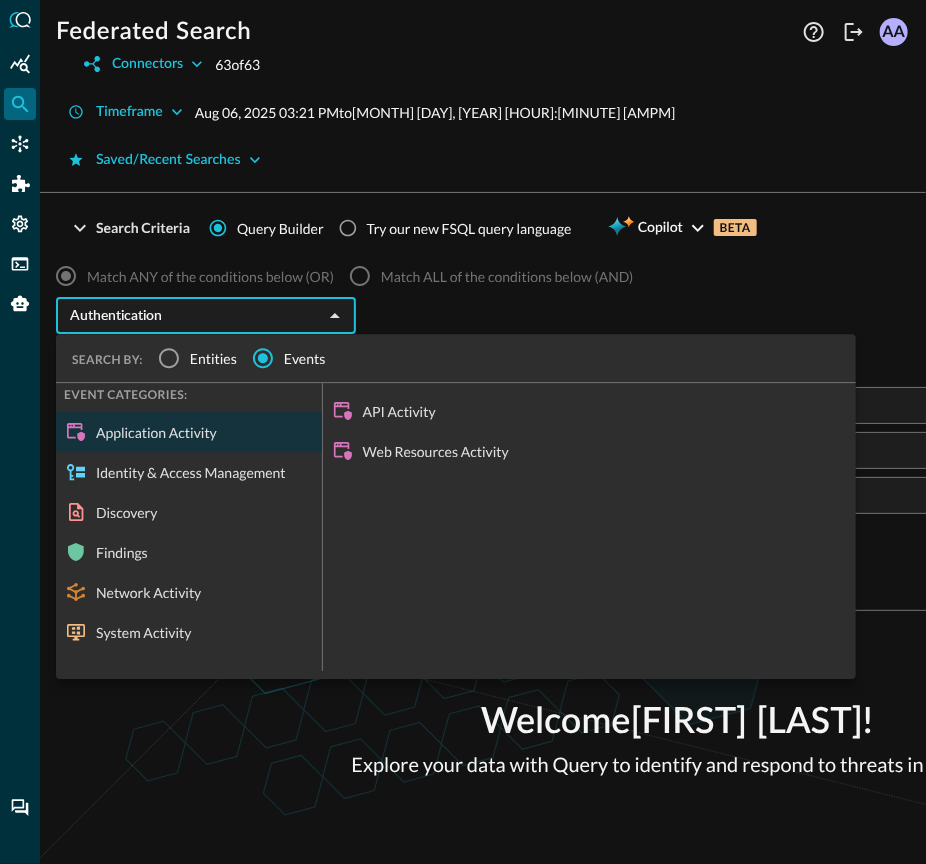 click on "Match ANY of the conditions below (OR)" at bounding box center [210, 276] 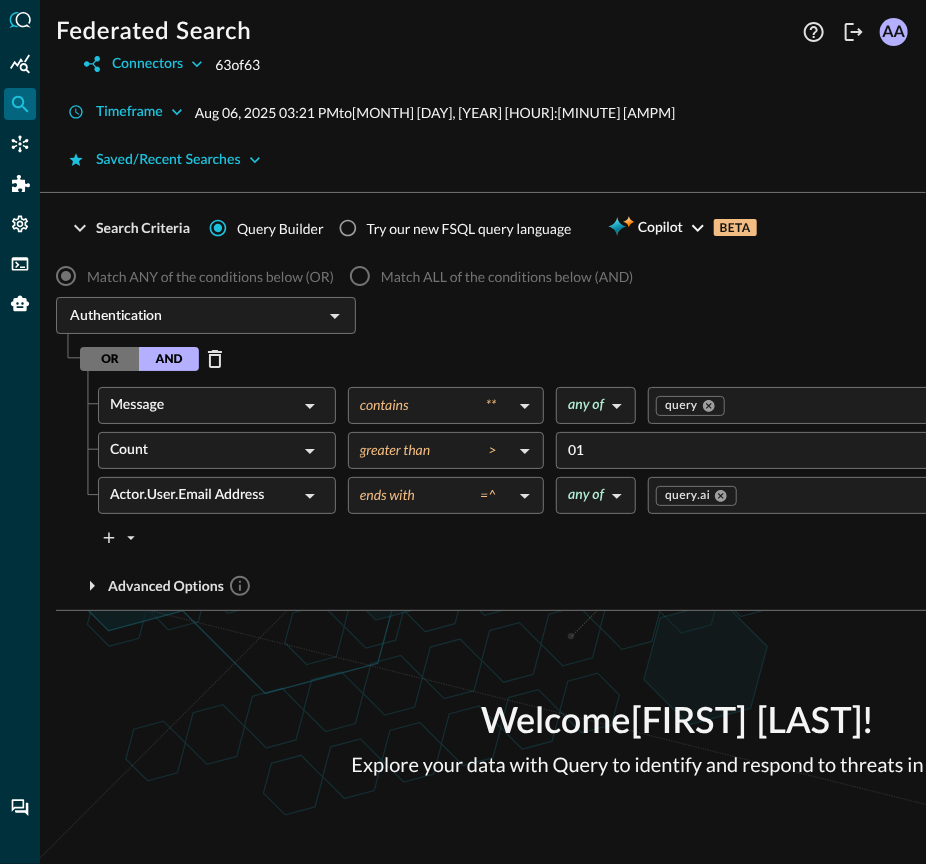 click on "Authentication ​" at bounding box center [206, 315] 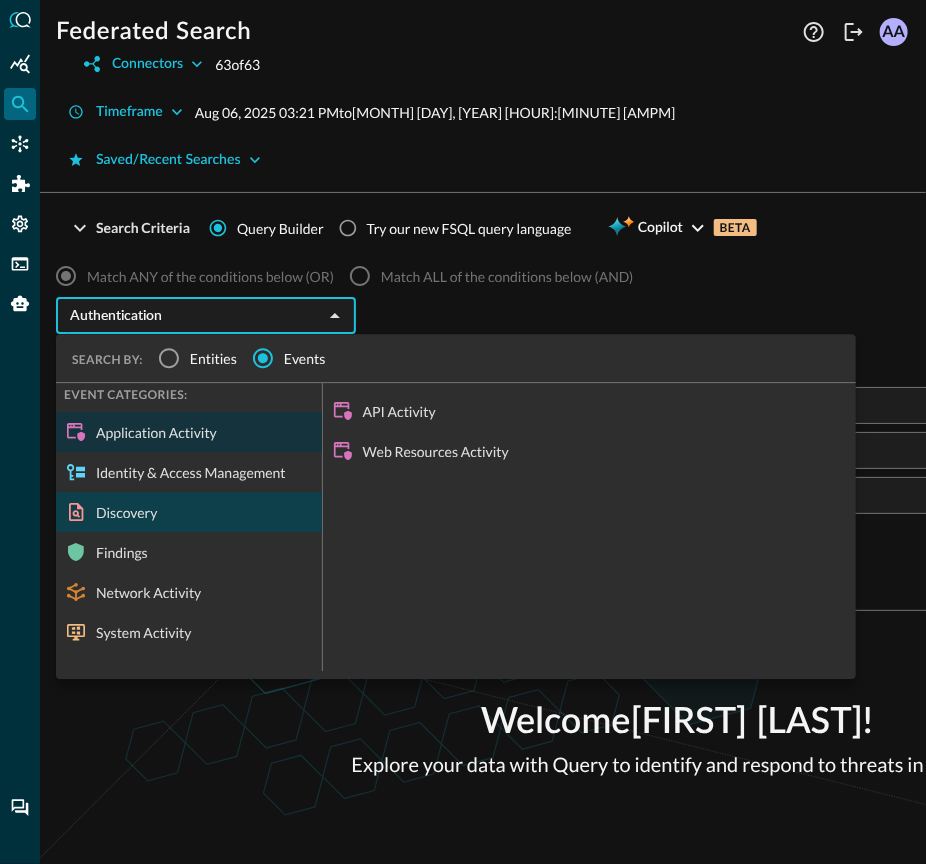 click on "Discovery" at bounding box center (189, 512) 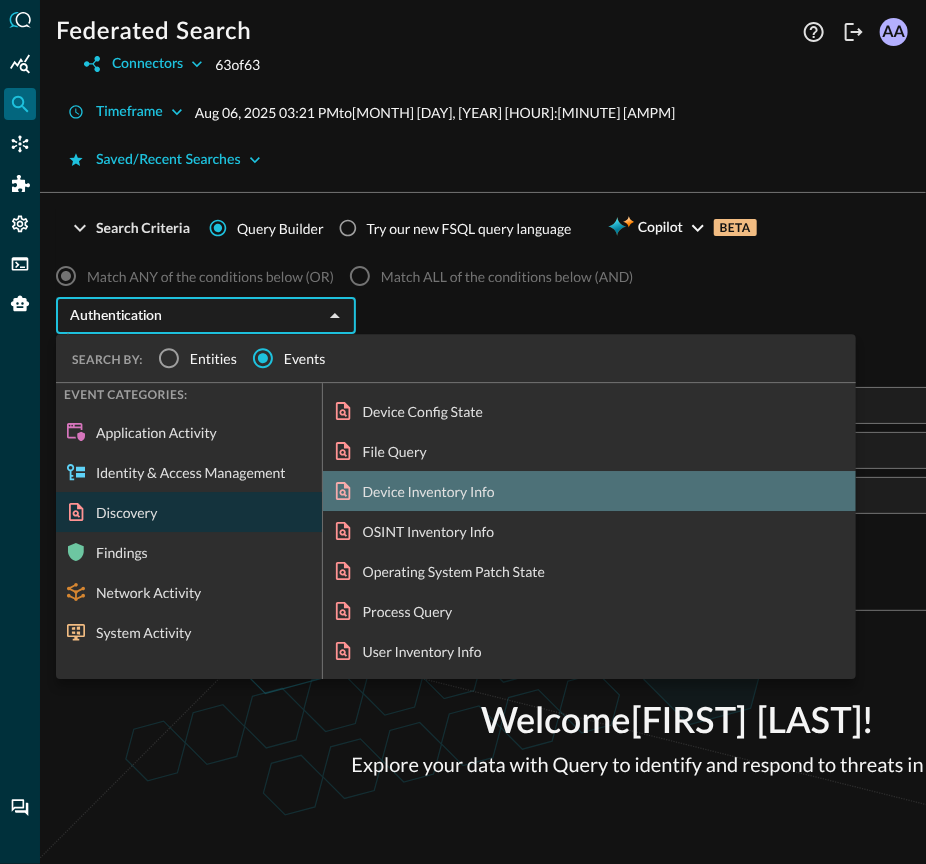 click on "Device Inventory Info" at bounding box center (589, 491) 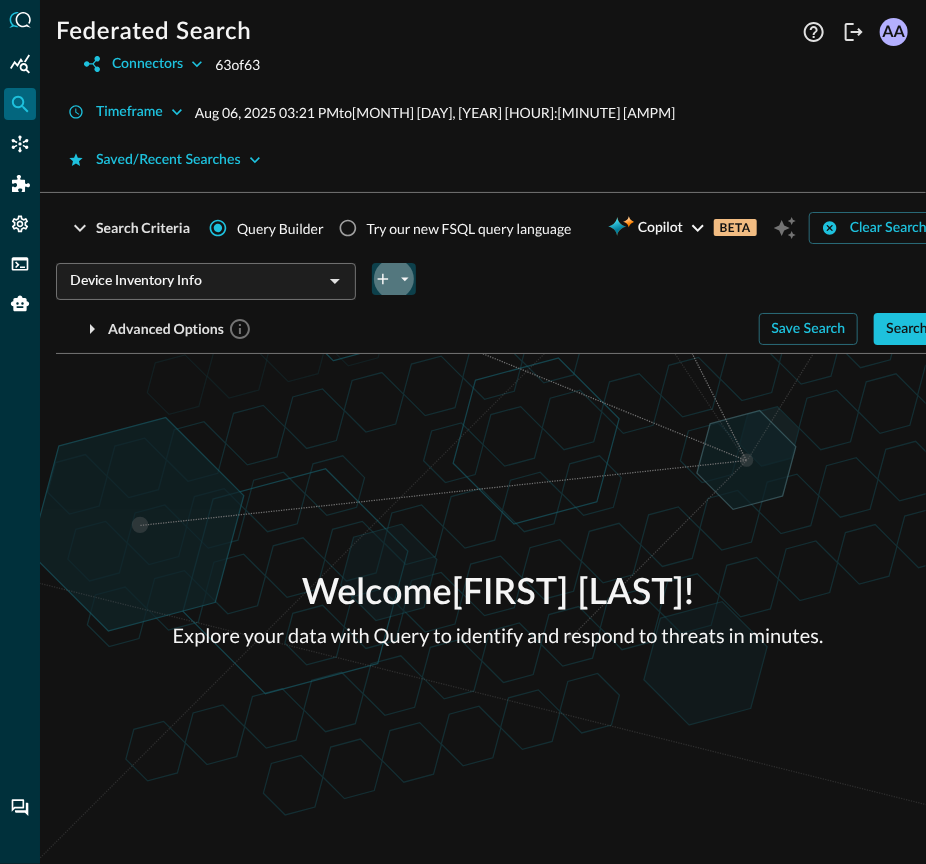 click 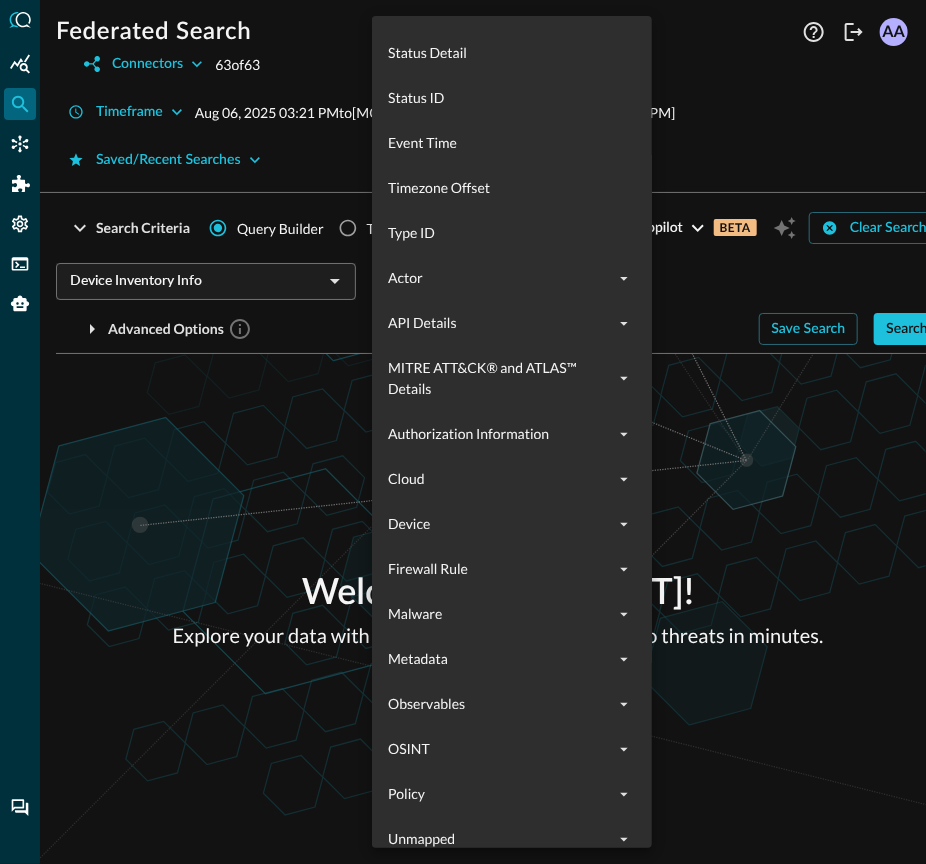 scroll, scrollTop: 1144, scrollLeft: 0, axis: vertical 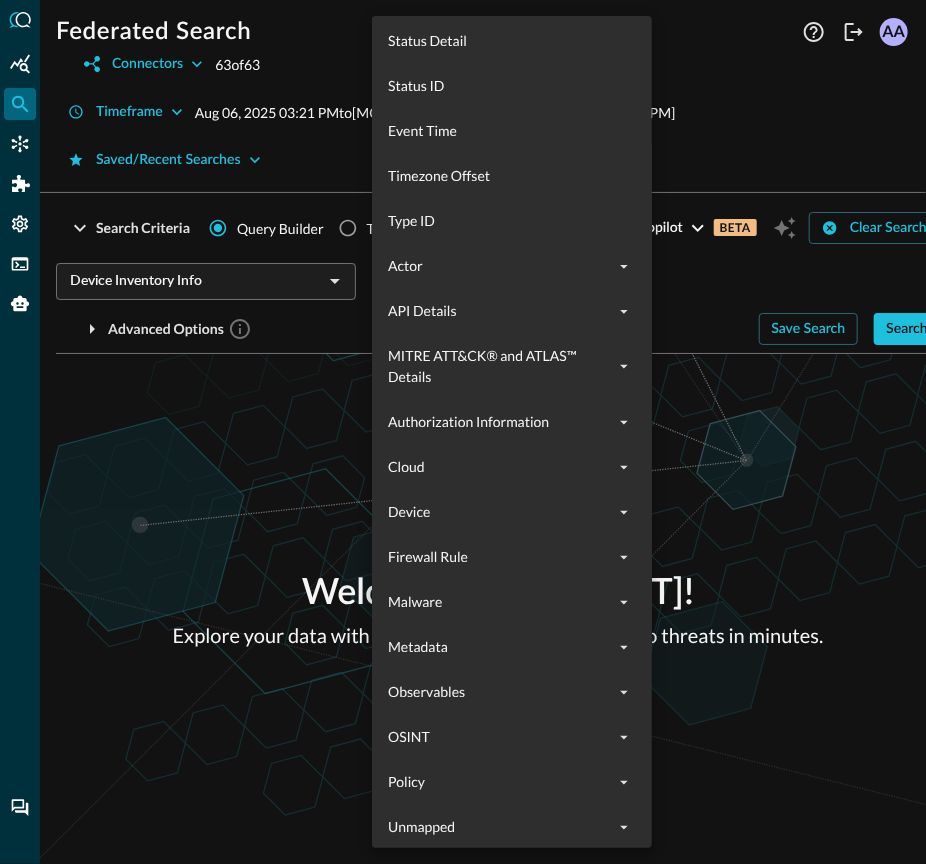 click on "Device" at bounding box center (512, 512) 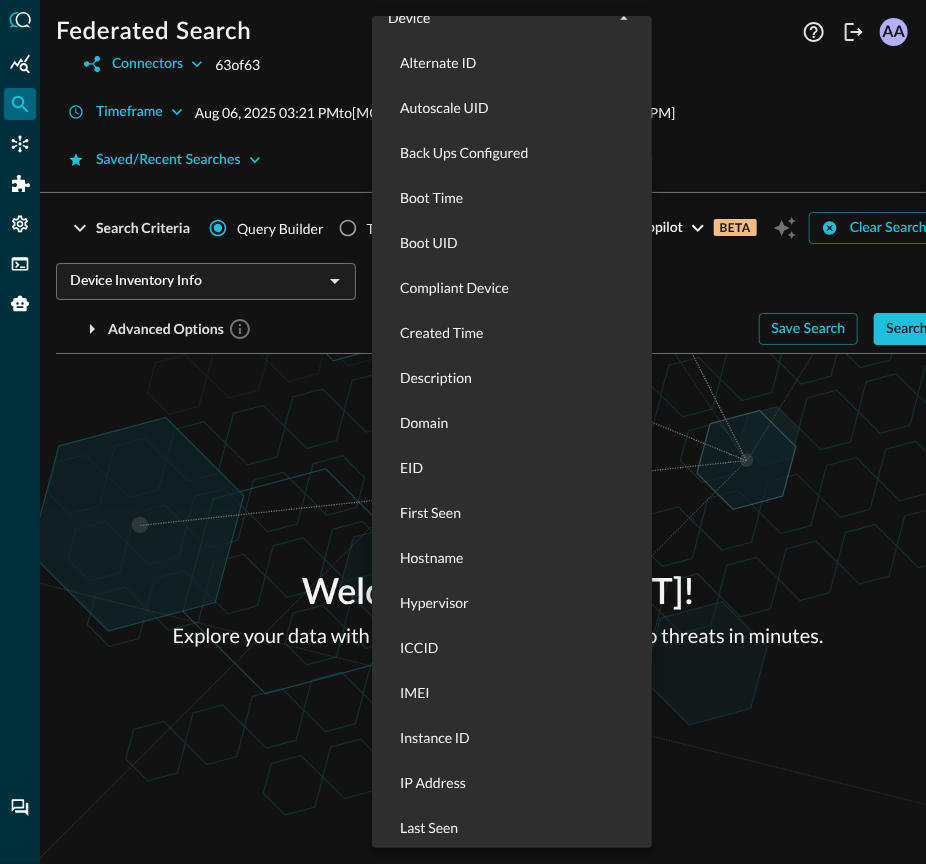 scroll, scrollTop: 1666, scrollLeft: 0, axis: vertical 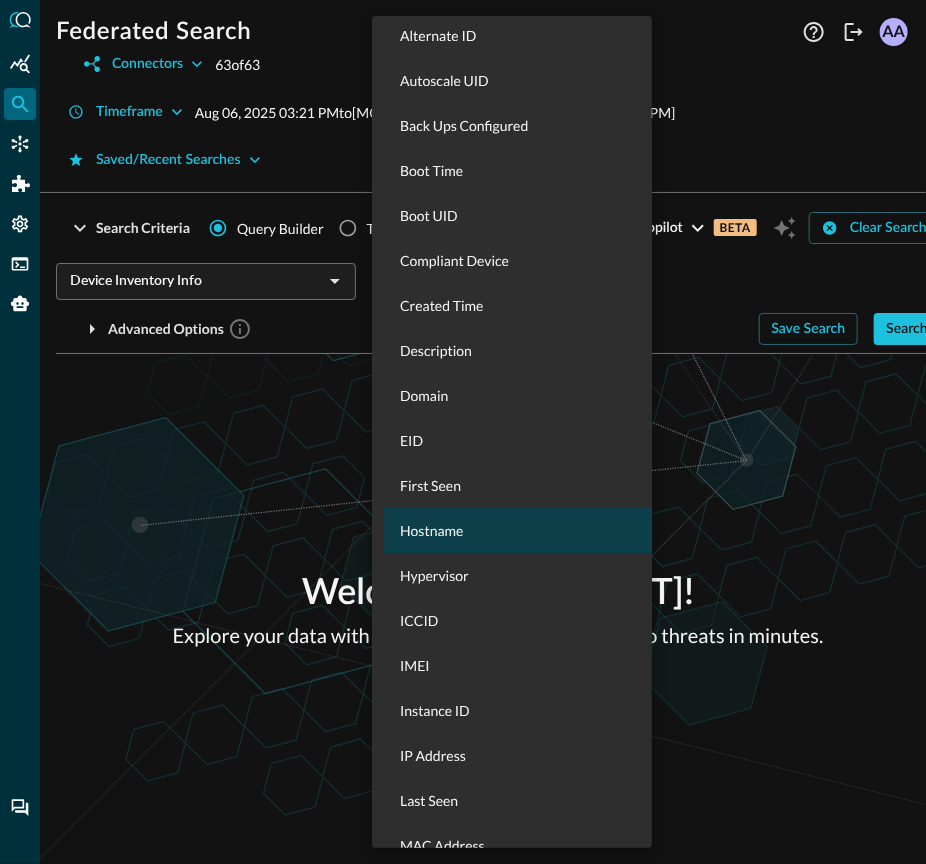 click on "Hostname" at bounding box center [524, 530] 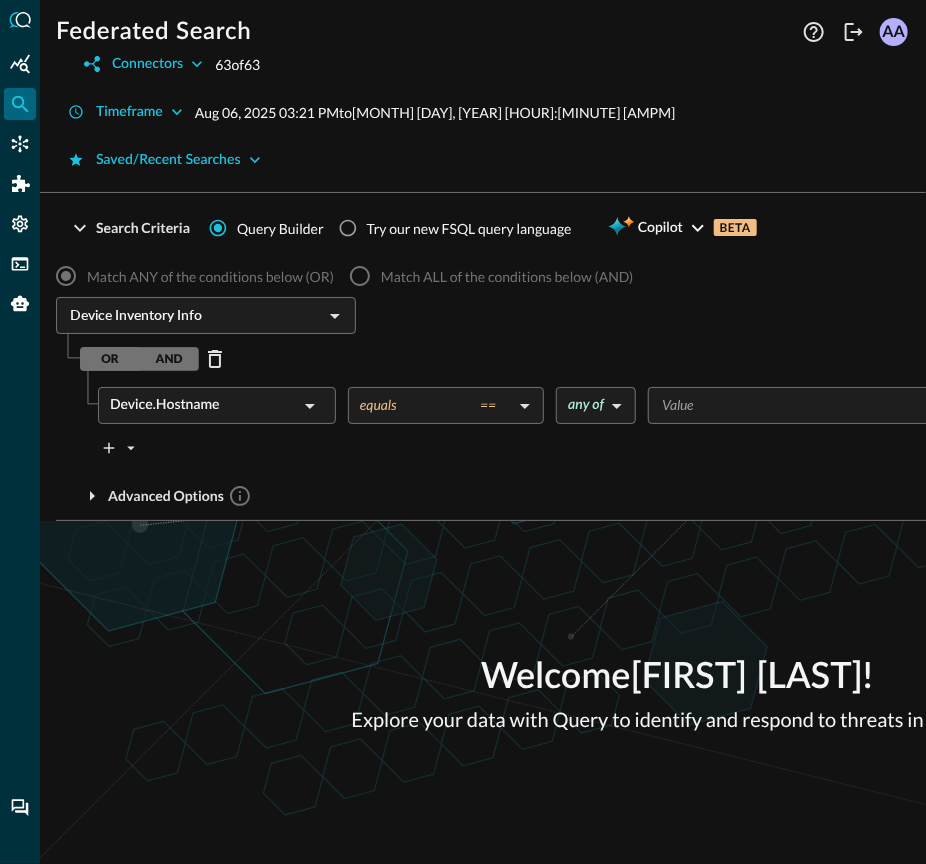 click on "Threat Intelligence and Enrichment (9) Risk Details Risk Level ID SSO Welcome [FIRST] [LAST] ! Explore your data with Query to identify and respond to threats in minutes.
2 Results Action ID Activity Activity ID Alert Category Category ID Class Class ID Confidence ID Confidence Score Count Disposition ID Duration Milliseconds End Time Event Time Message Raw Data Size Record ID Risk Details Risk Level ID SSO" at bounding box center (463, 432) 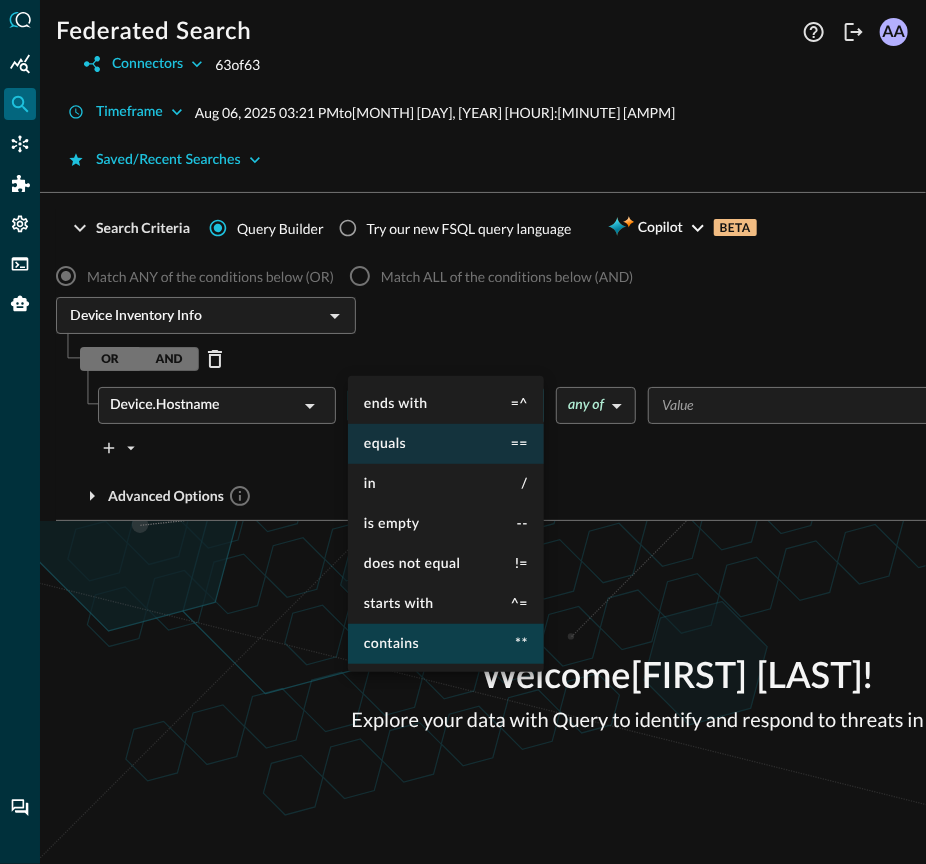 click on "contains" at bounding box center (391, 644) 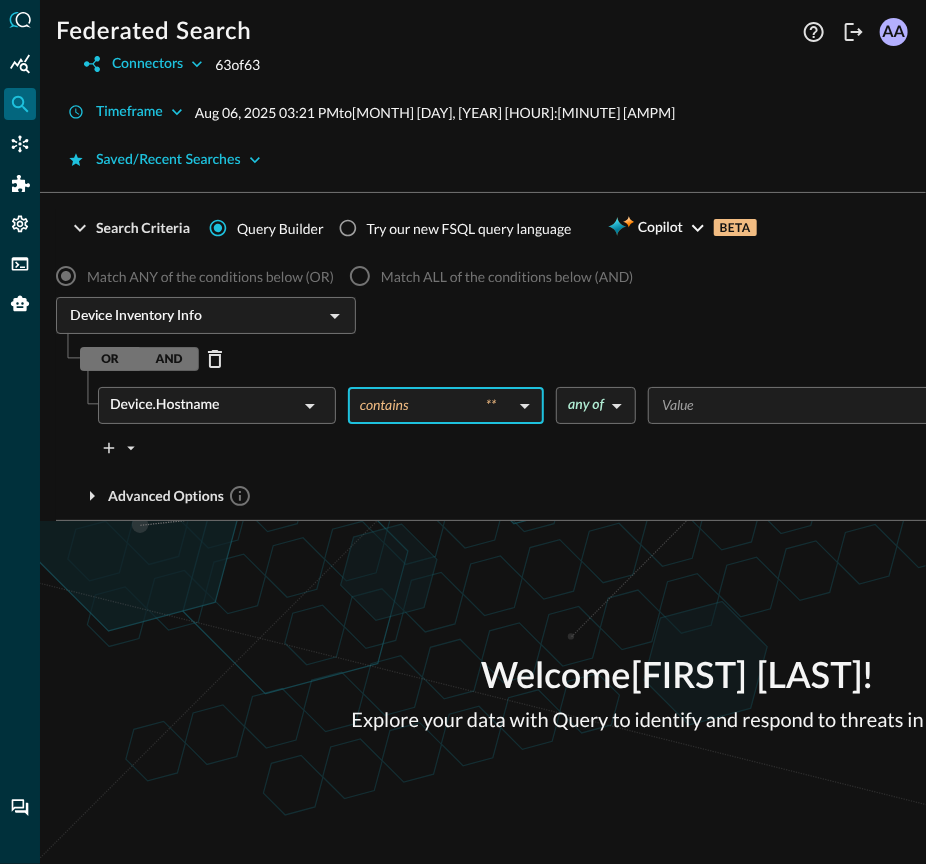 click at bounding box center [871, 405] 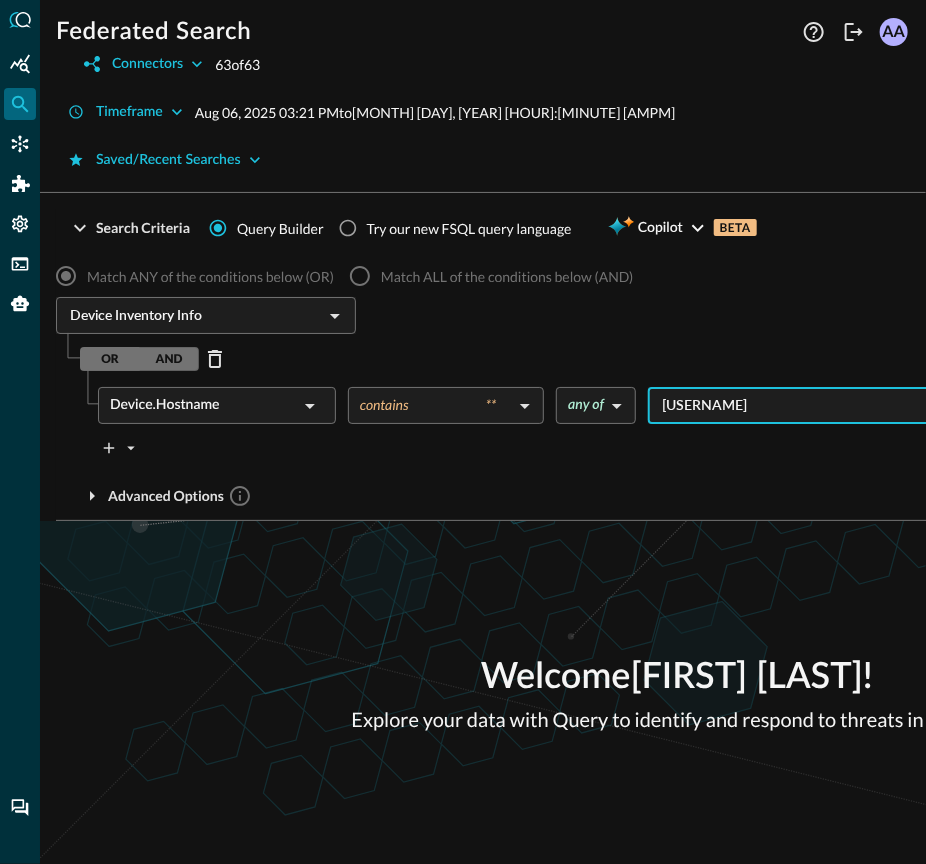 click on "[USERNAME]" at bounding box center (871, 405) 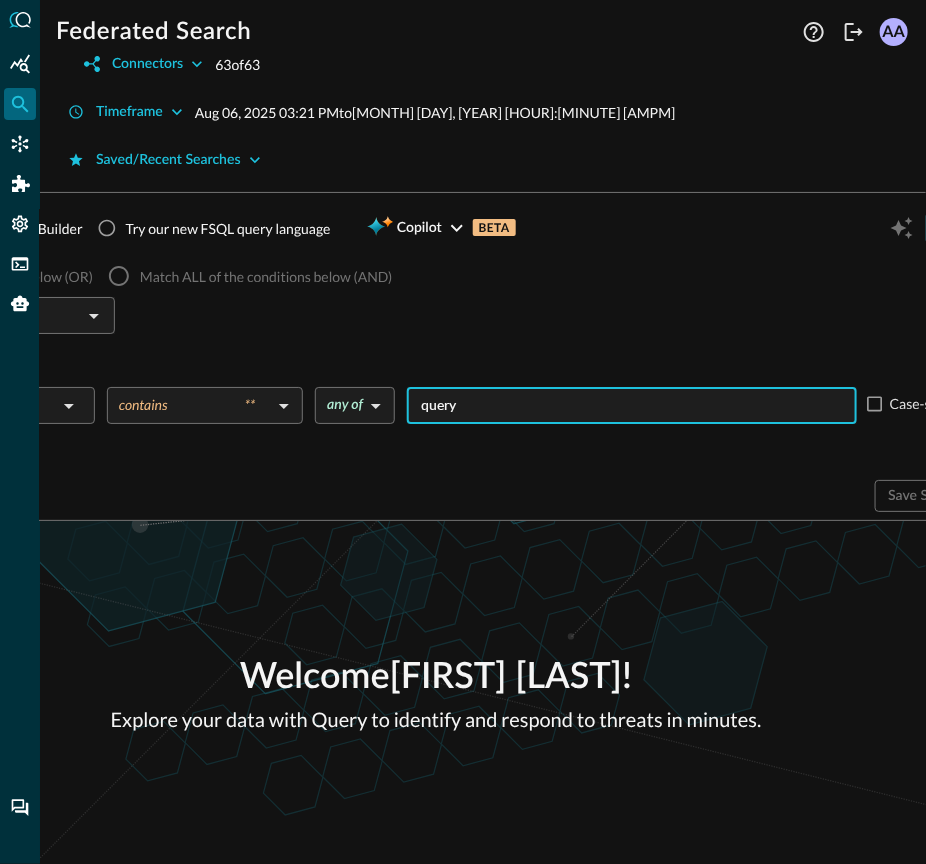scroll, scrollTop: 0, scrollLeft: 387, axis: horizontal 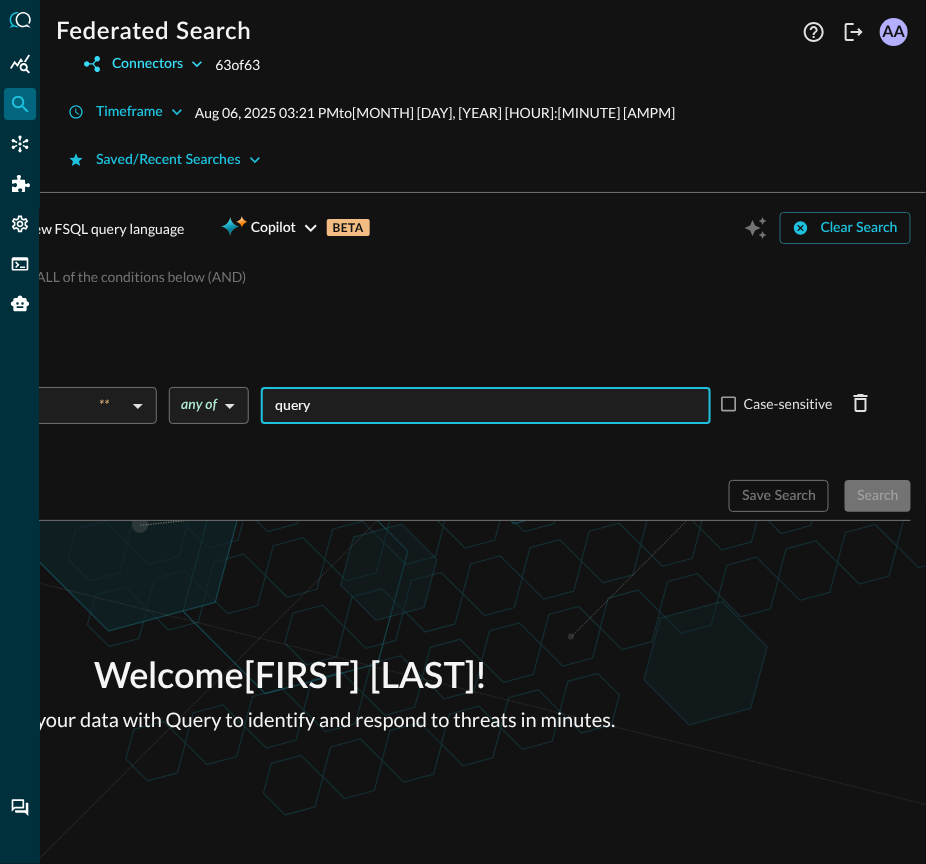 type on "query" 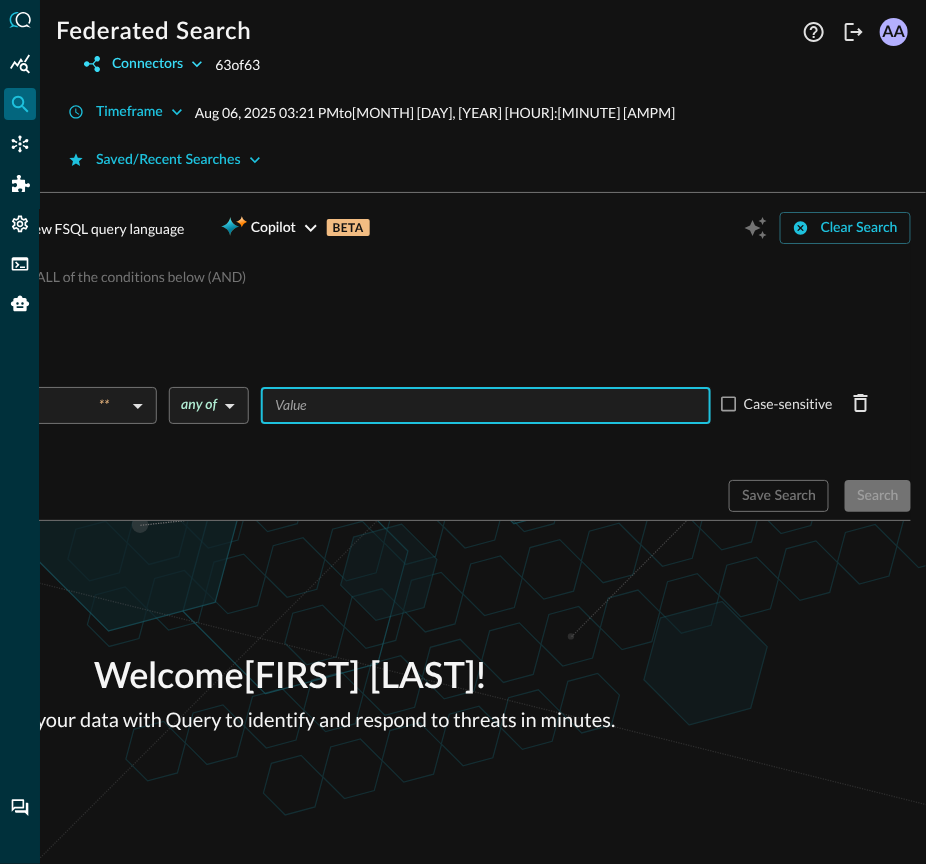 click on "Connectors" at bounding box center (147, 64) 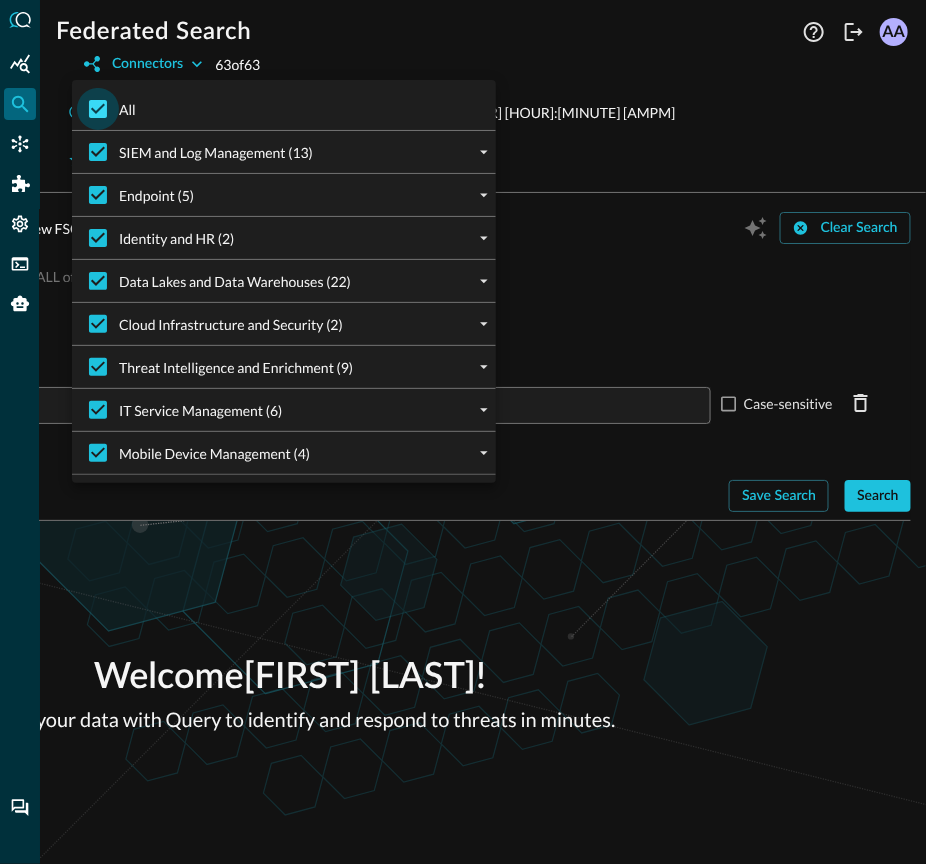 click on "All" at bounding box center (98, 109) 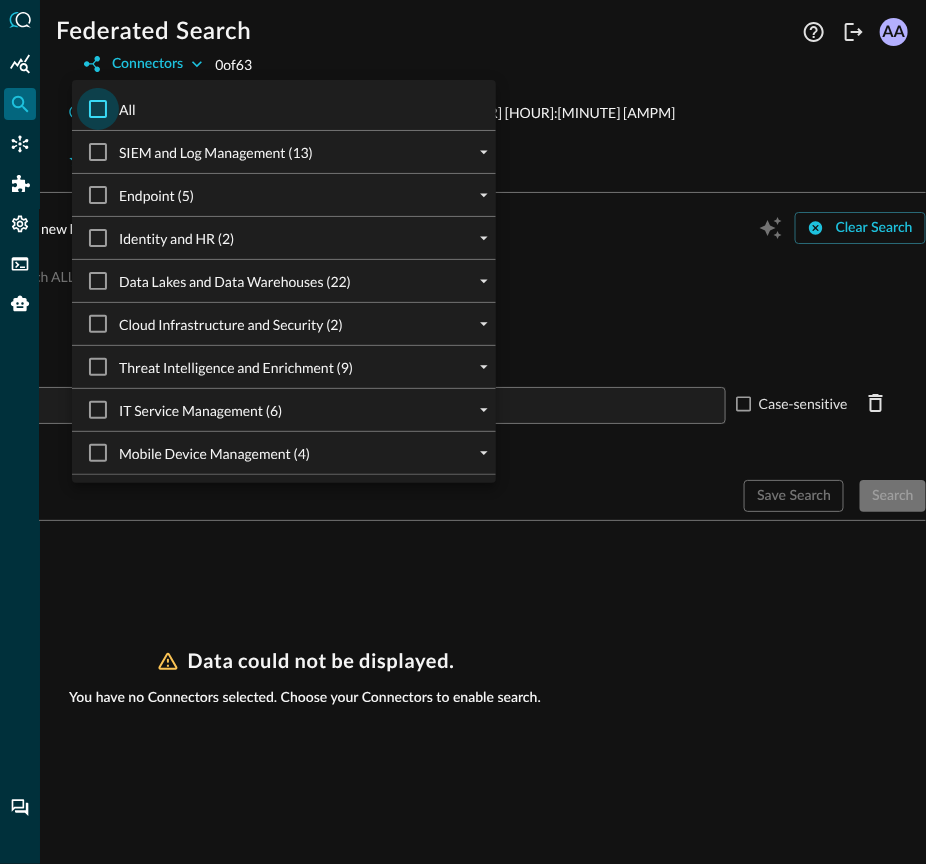 scroll, scrollTop: 0, scrollLeft: 371, axis: horizontal 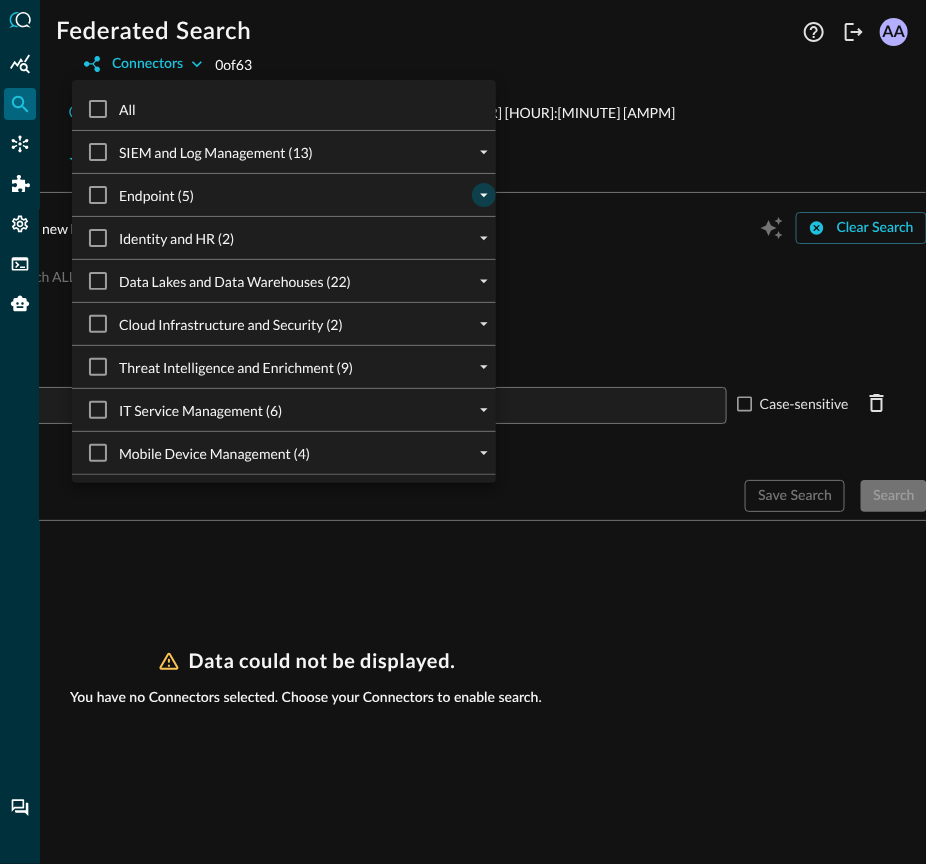 click 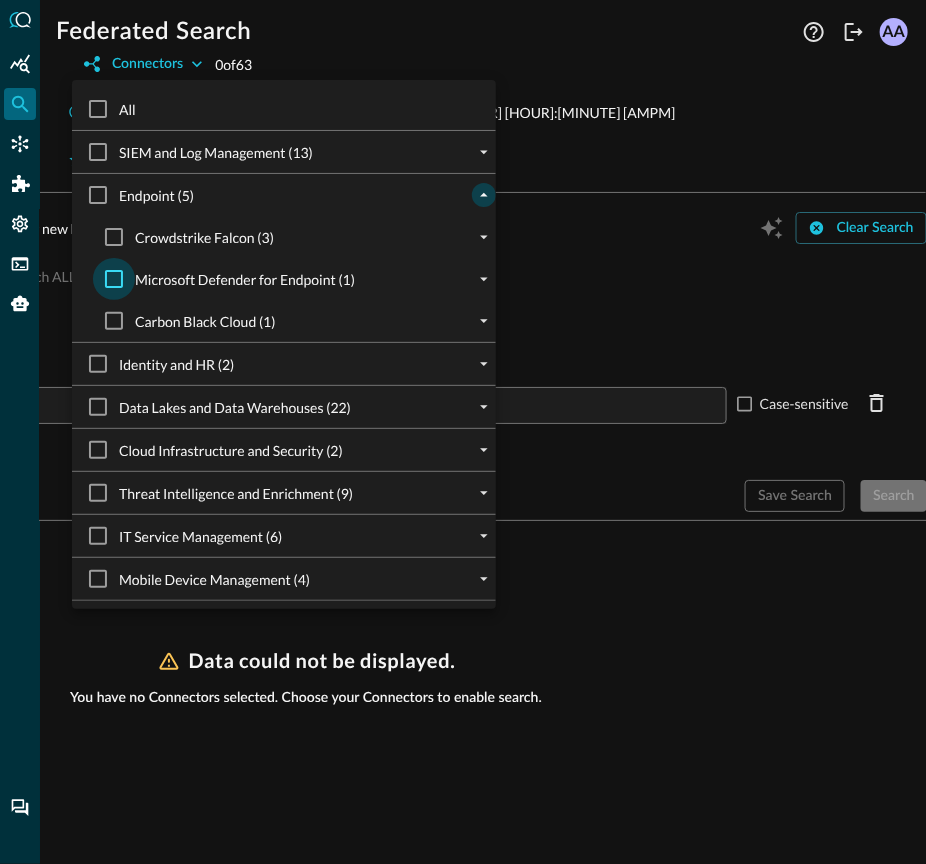 click on "Microsoft Defender for Endpoint (1)" at bounding box center [114, 279] 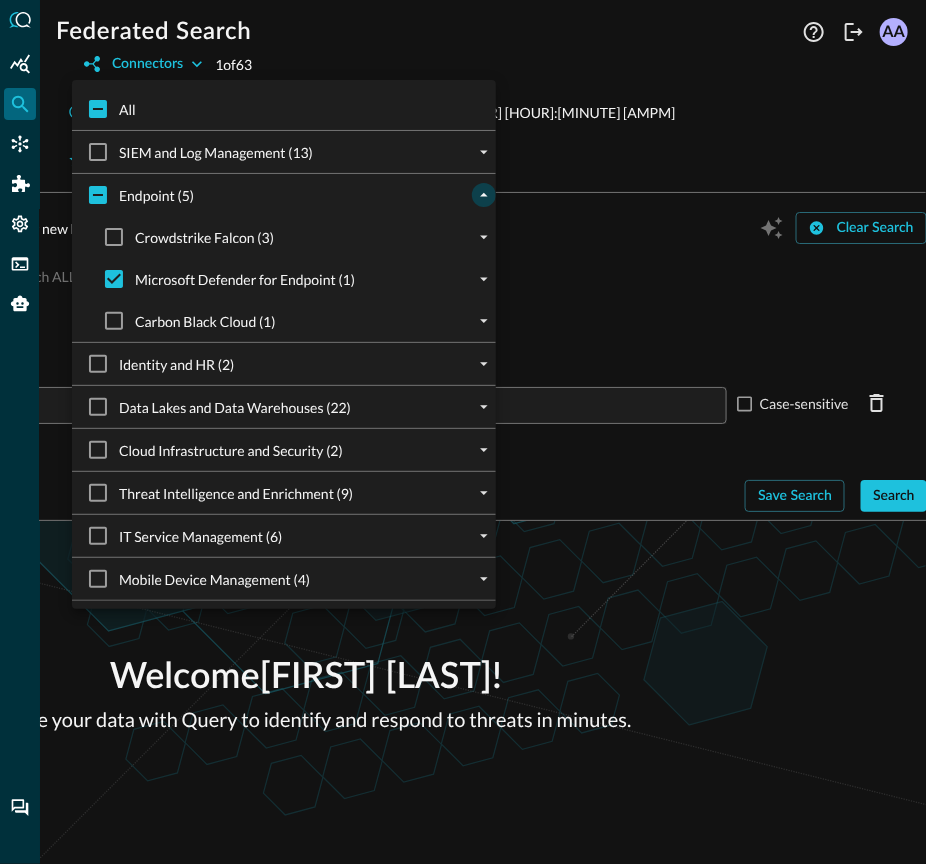 click at bounding box center (463, 432) 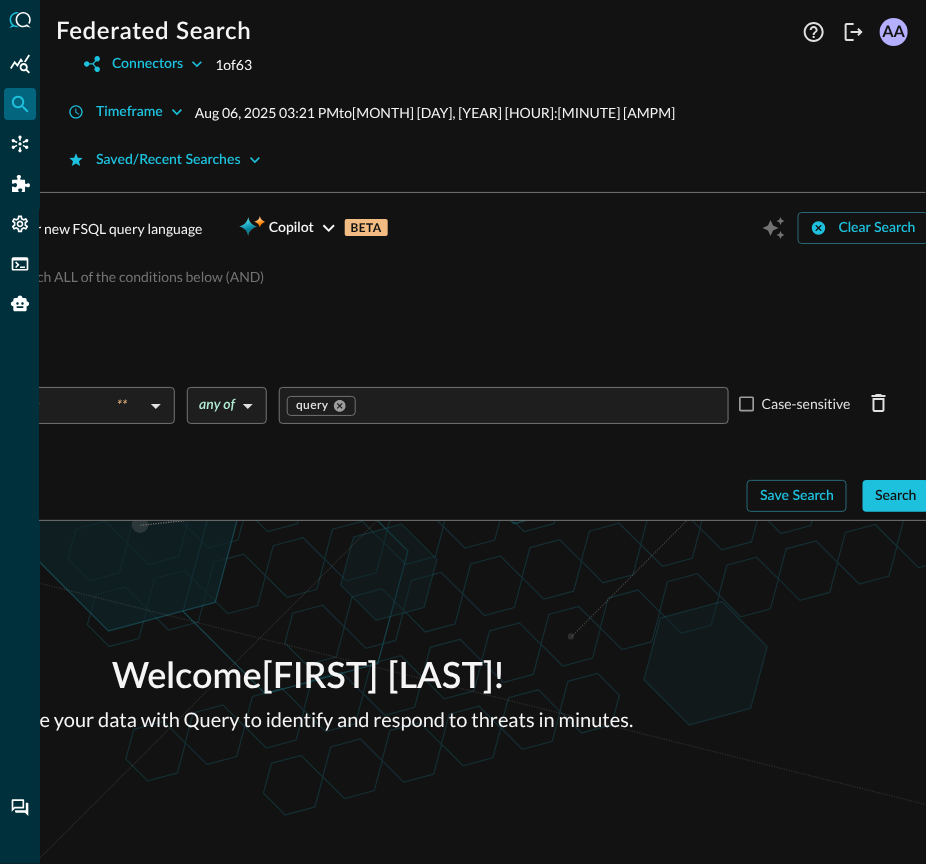 scroll, scrollTop: 0, scrollLeft: 387, axis: horizontal 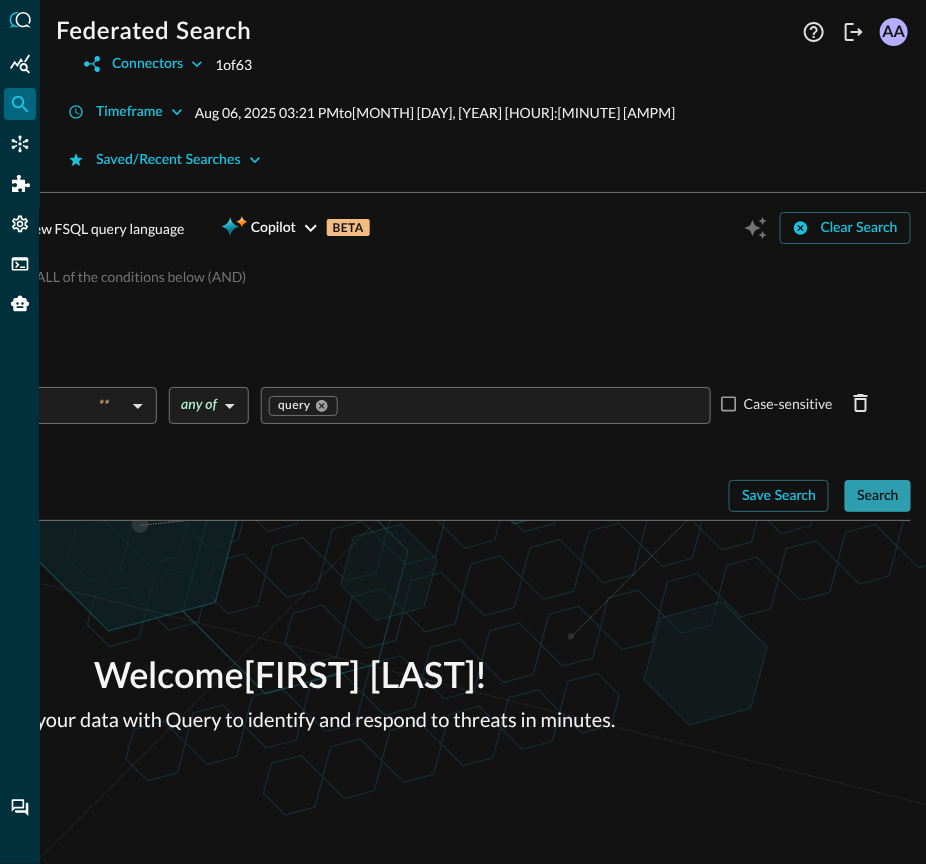 click on "Search" at bounding box center [878, 496] 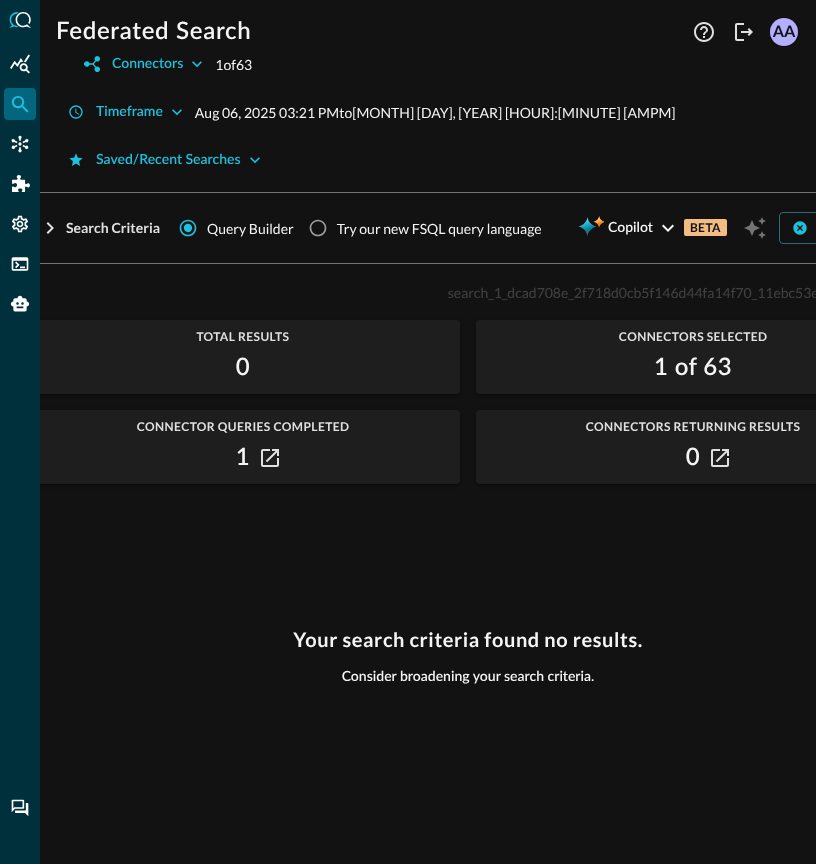scroll, scrollTop: 0, scrollLeft: 0, axis: both 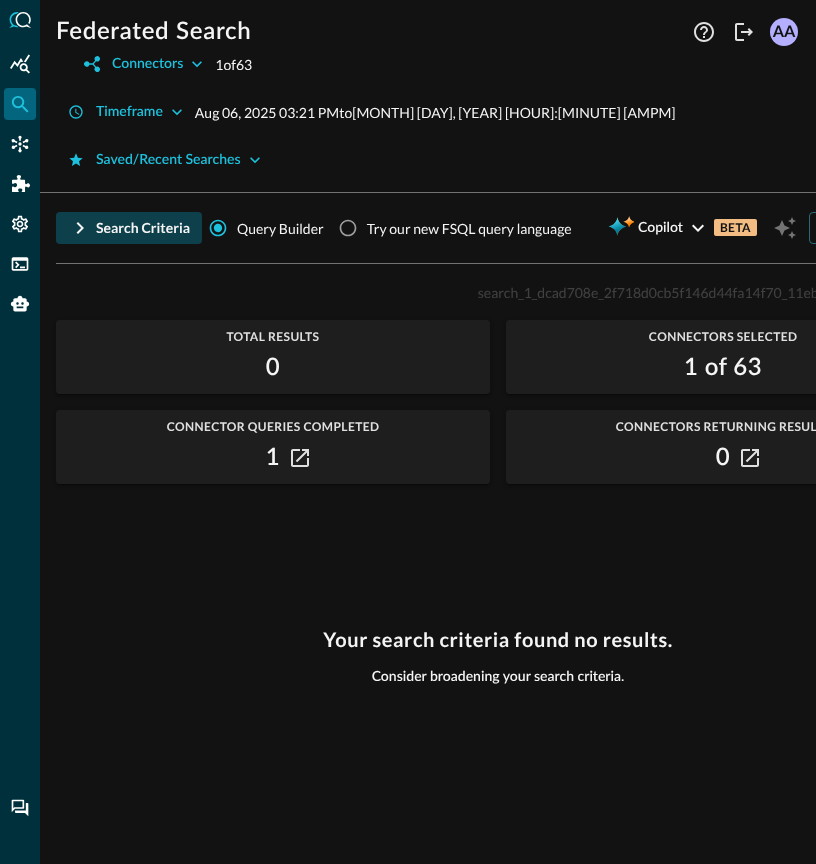 click 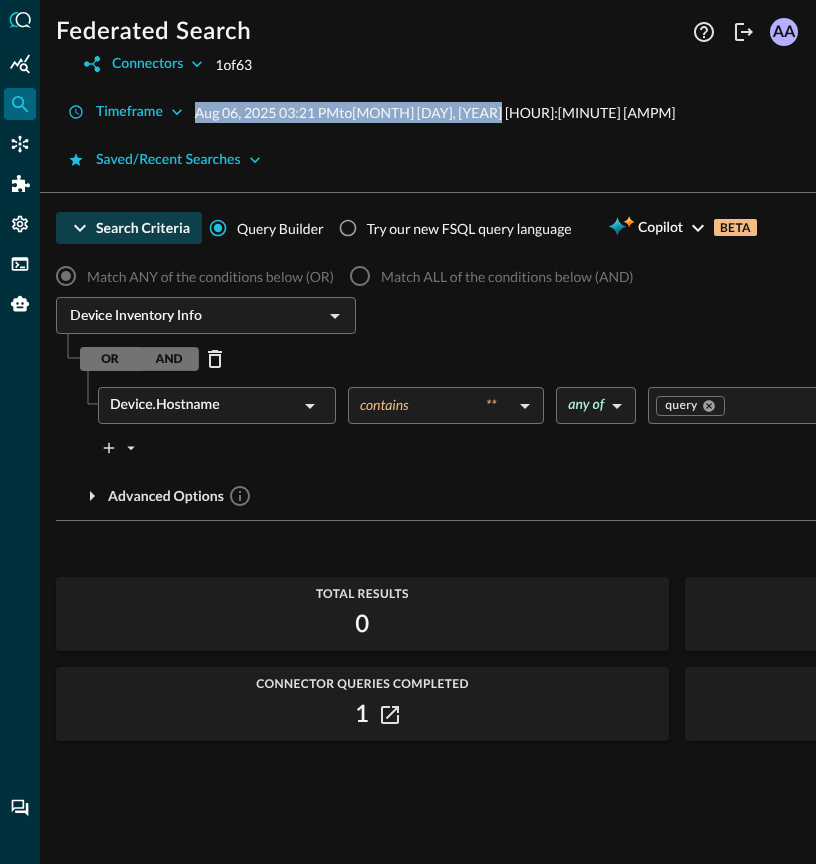 drag, startPoint x: 195, startPoint y: 107, endPoint x: 515, endPoint y: 104, distance: 320.01407 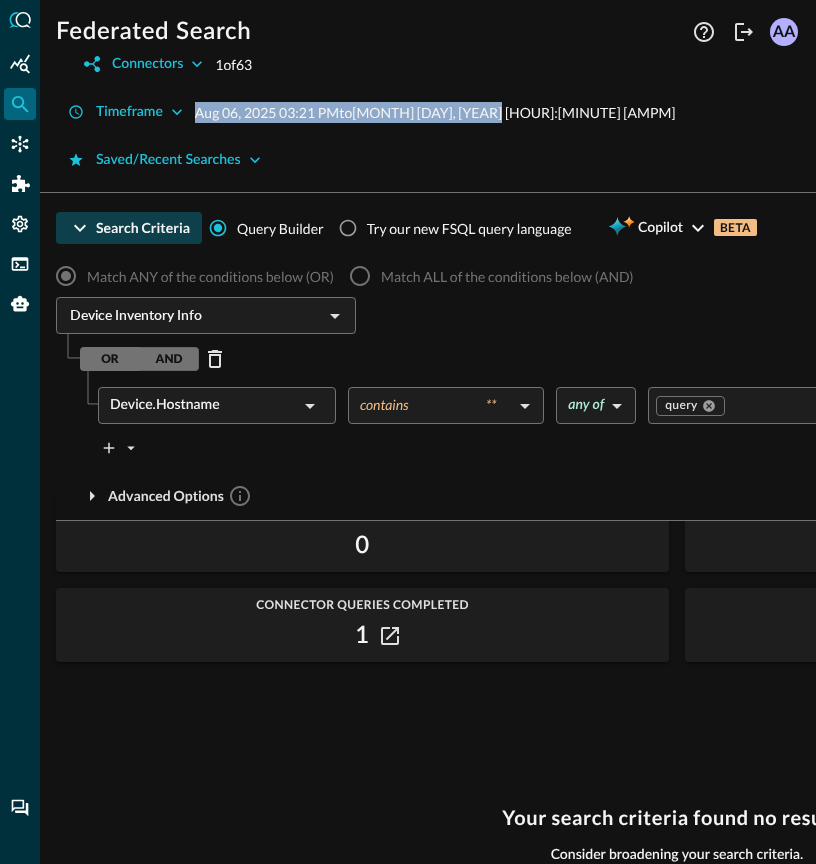 scroll, scrollTop: 0, scrollLeft: 0, axis: both 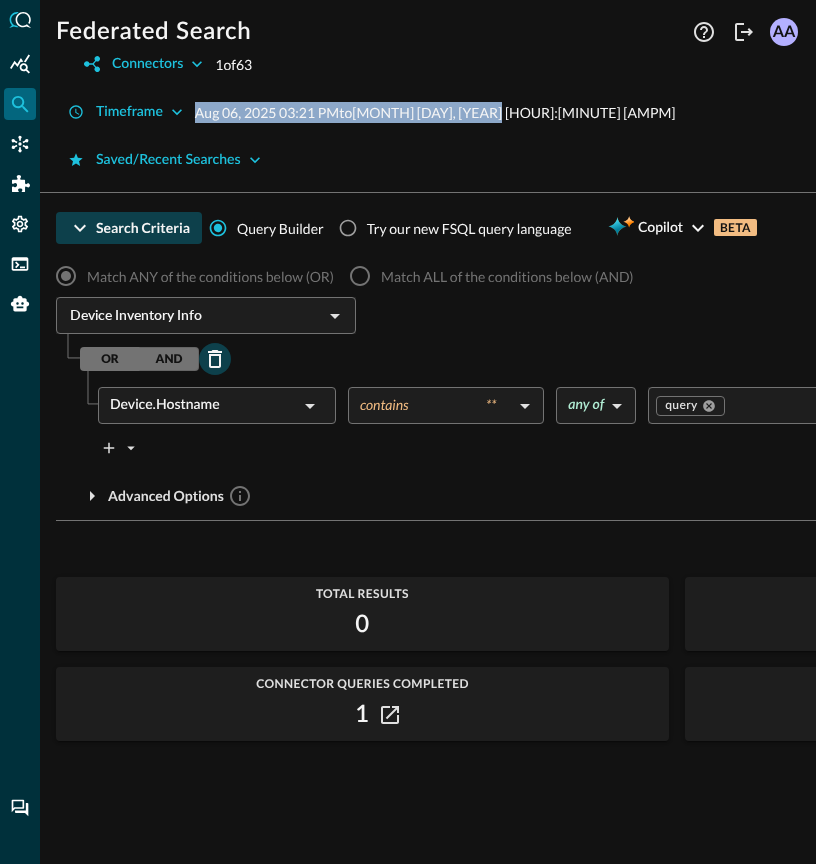 click 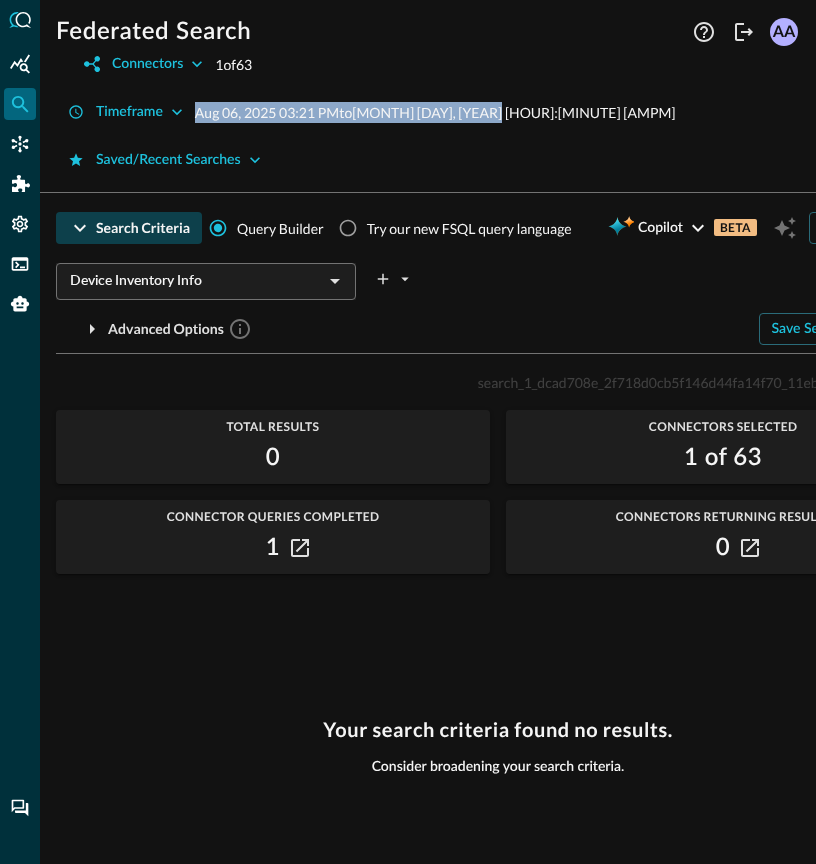 scroll, scrollTop: 0, scrollLeft: 123, axis: horizontal 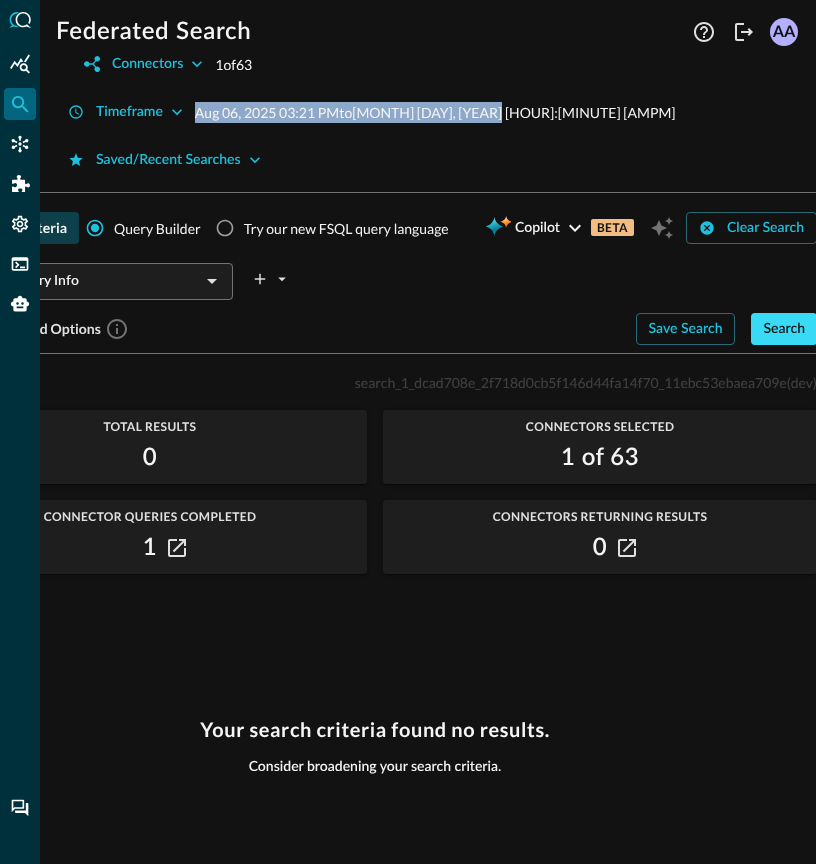 click on "Search" at bounding box center (784, 329) 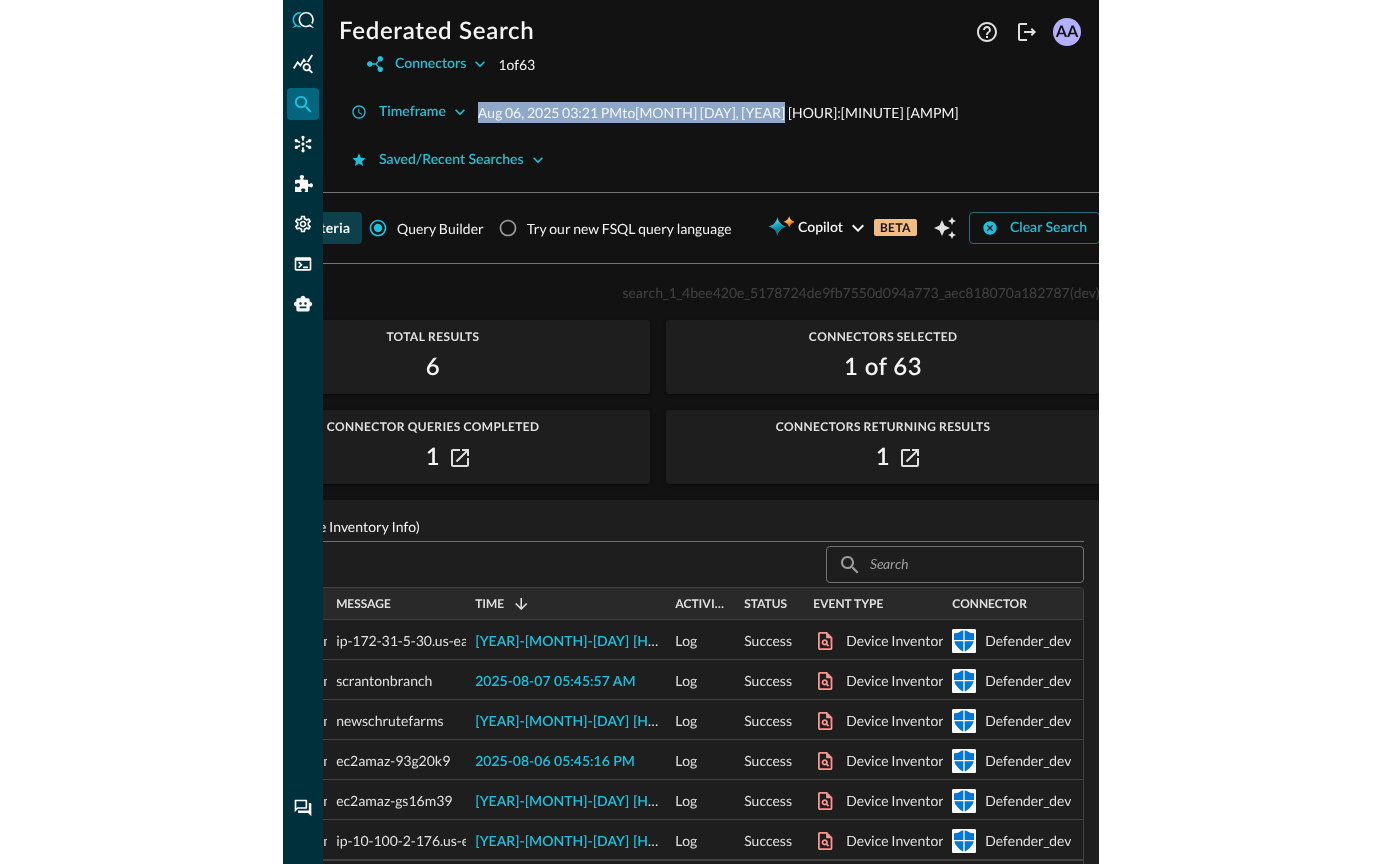 scroll, scrollTop: 0, scrollLeft: 0, axis: both 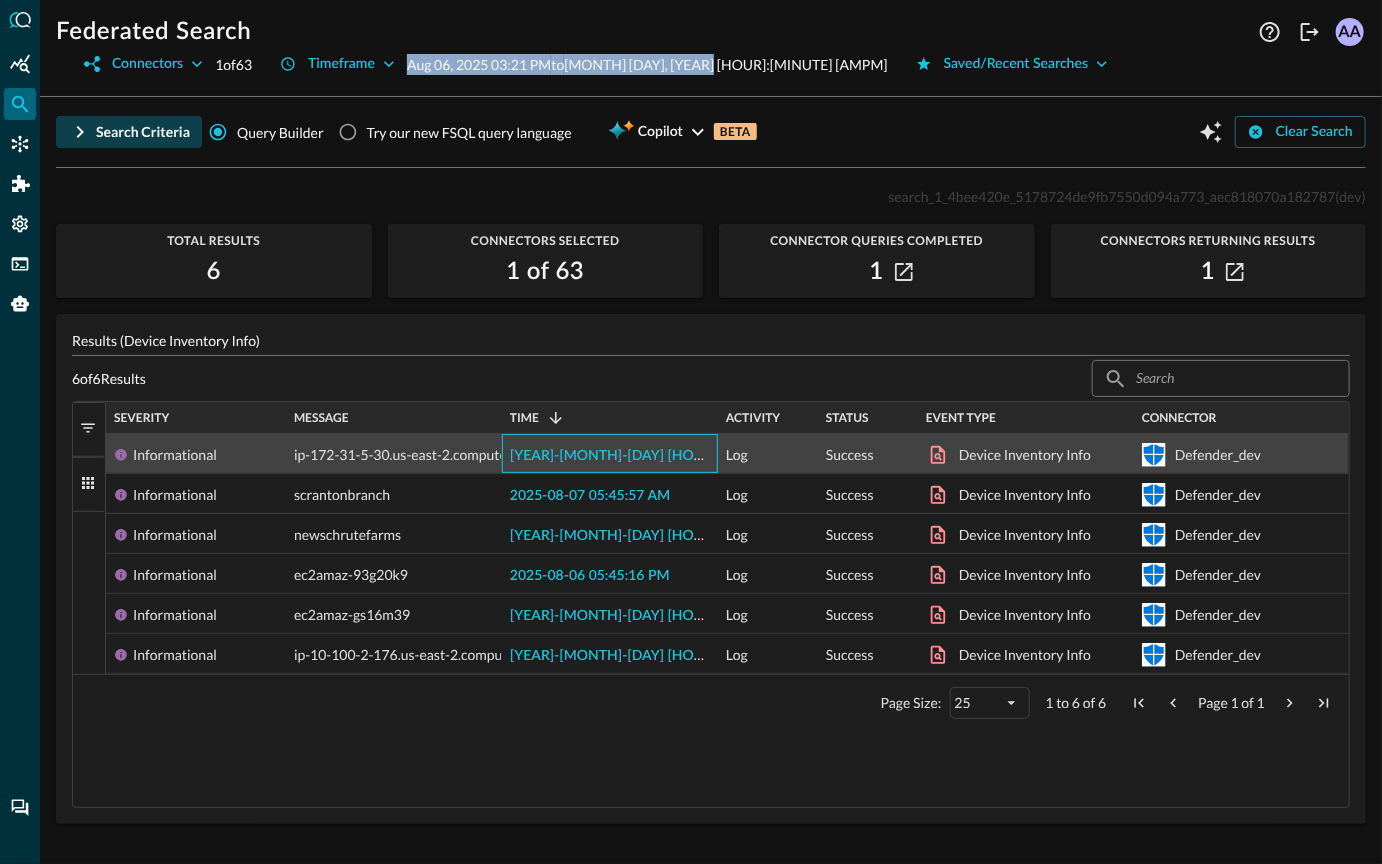 click on "[YEAR]-[MONTH]-[DAY] [HOUR]:[MINUTE]:[SECOND] [AMPM]" at bounding box center (710, 454) 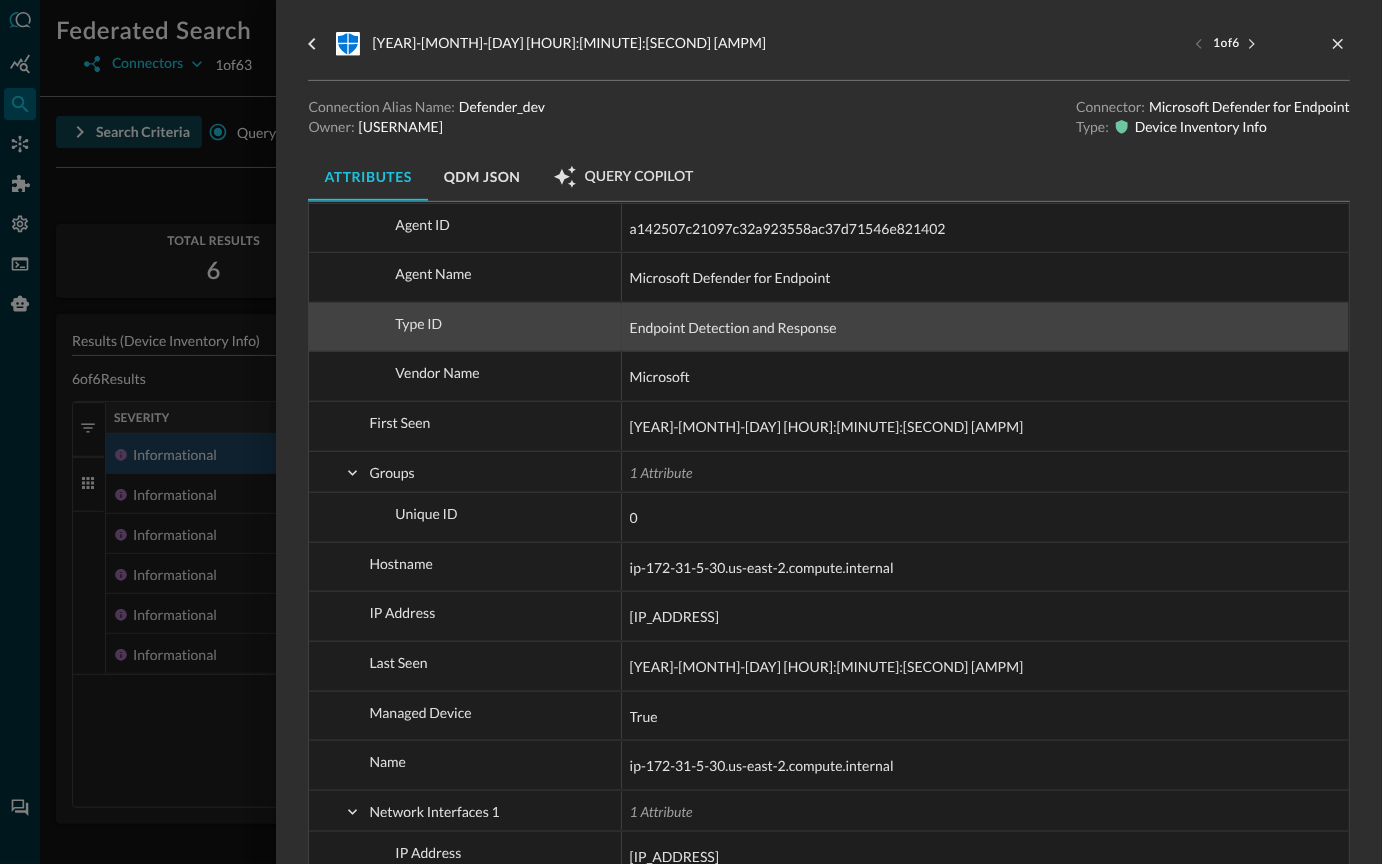 scroll, scrollTop: 566, scrollLeft: 0, axis: vertical 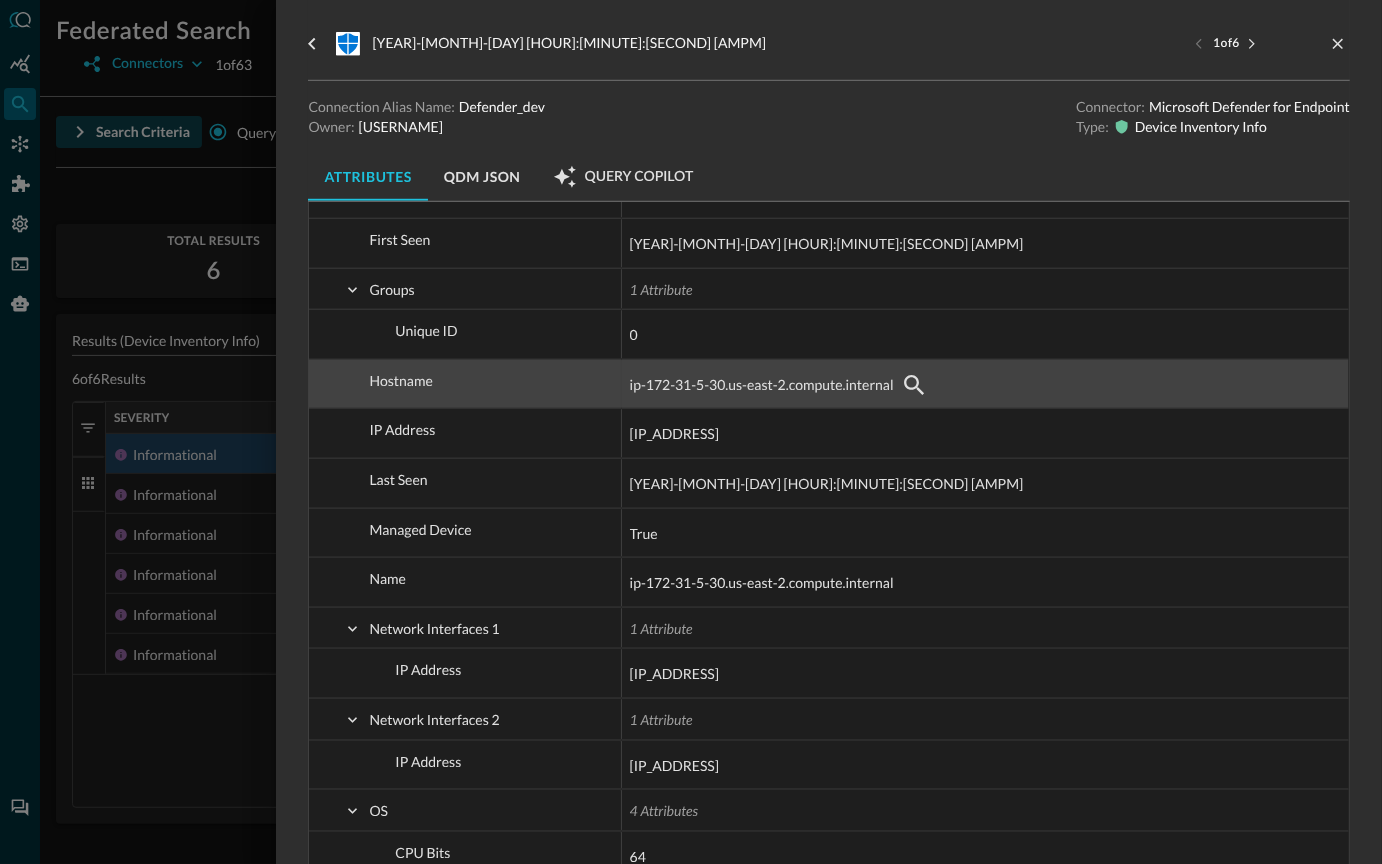 drag, startPoint x: 791, startPoint y: 382, endPoint x: 833, endPoint y: 383, distance: 42.0119 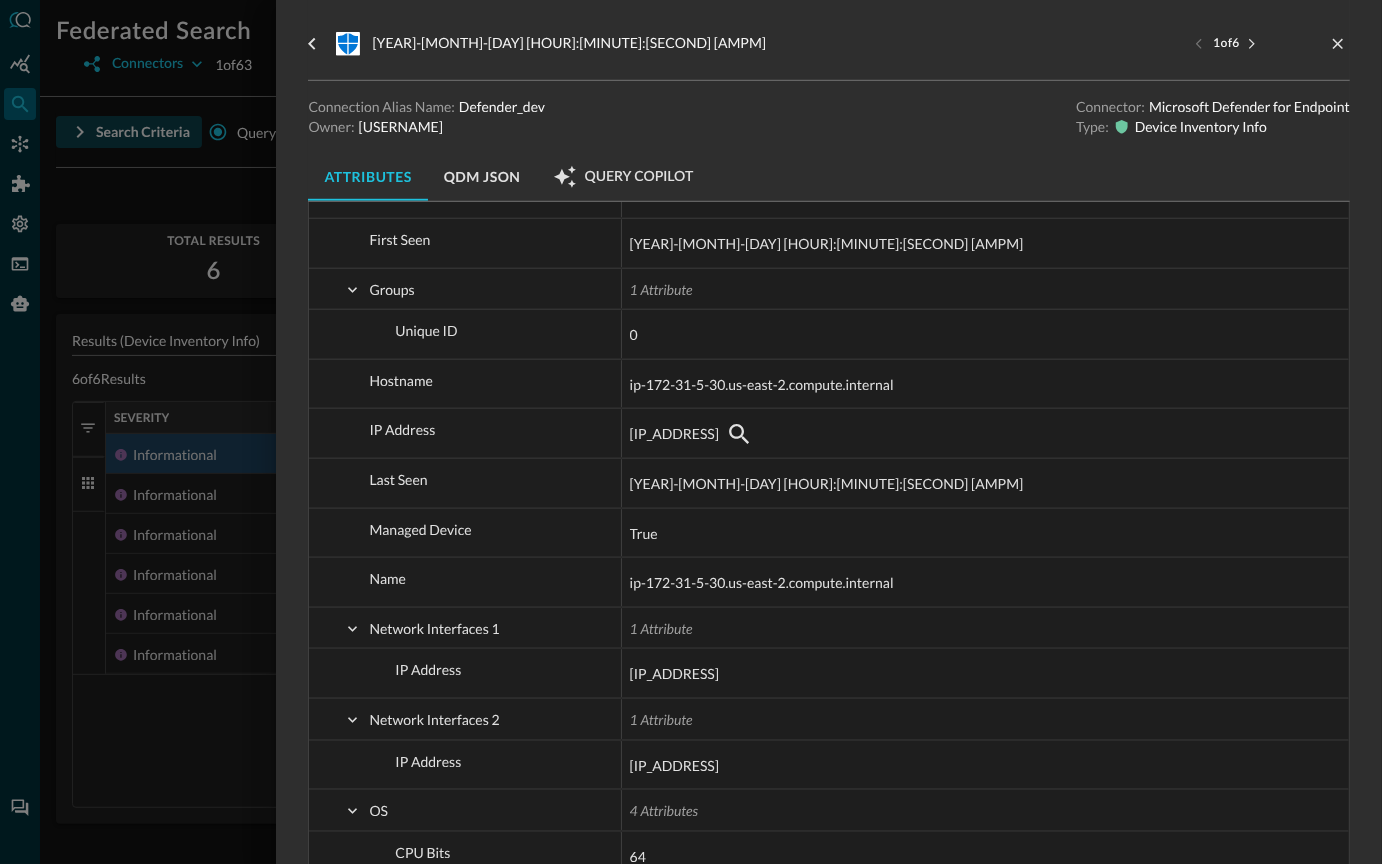 click at bounding box center (691, 432) 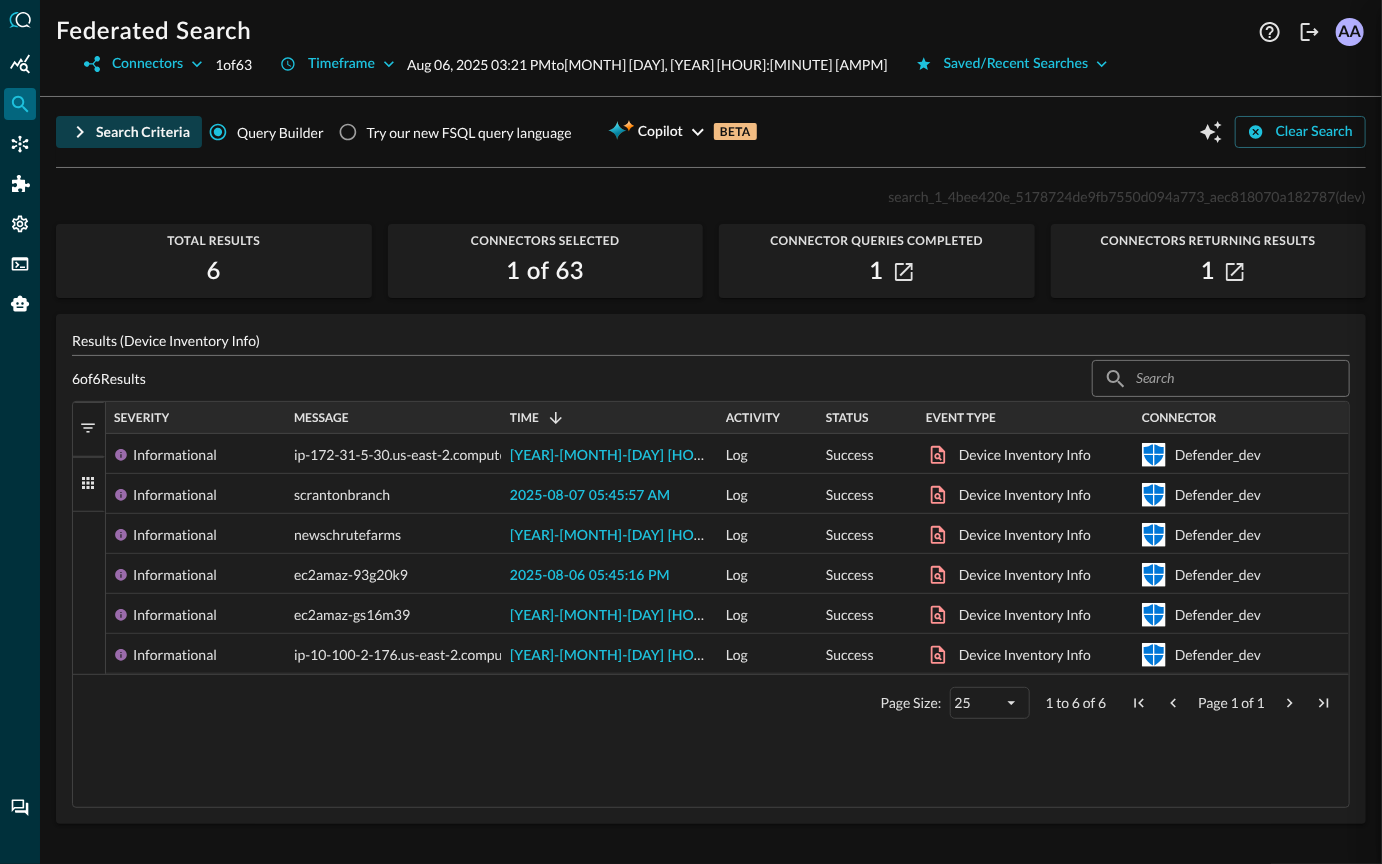 scroll, scrollTop: 0, scrollLeft: 0, axis: both 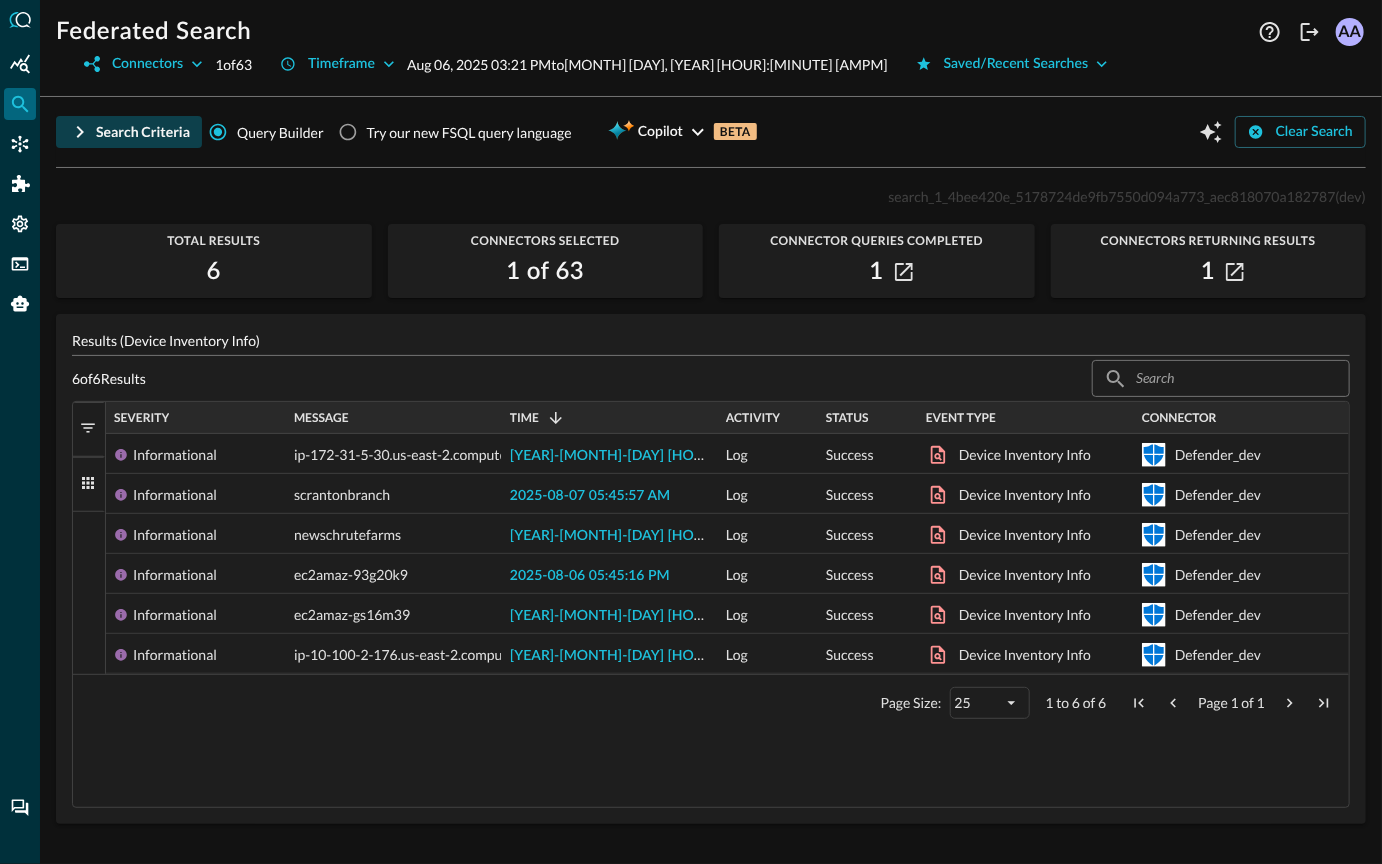 click 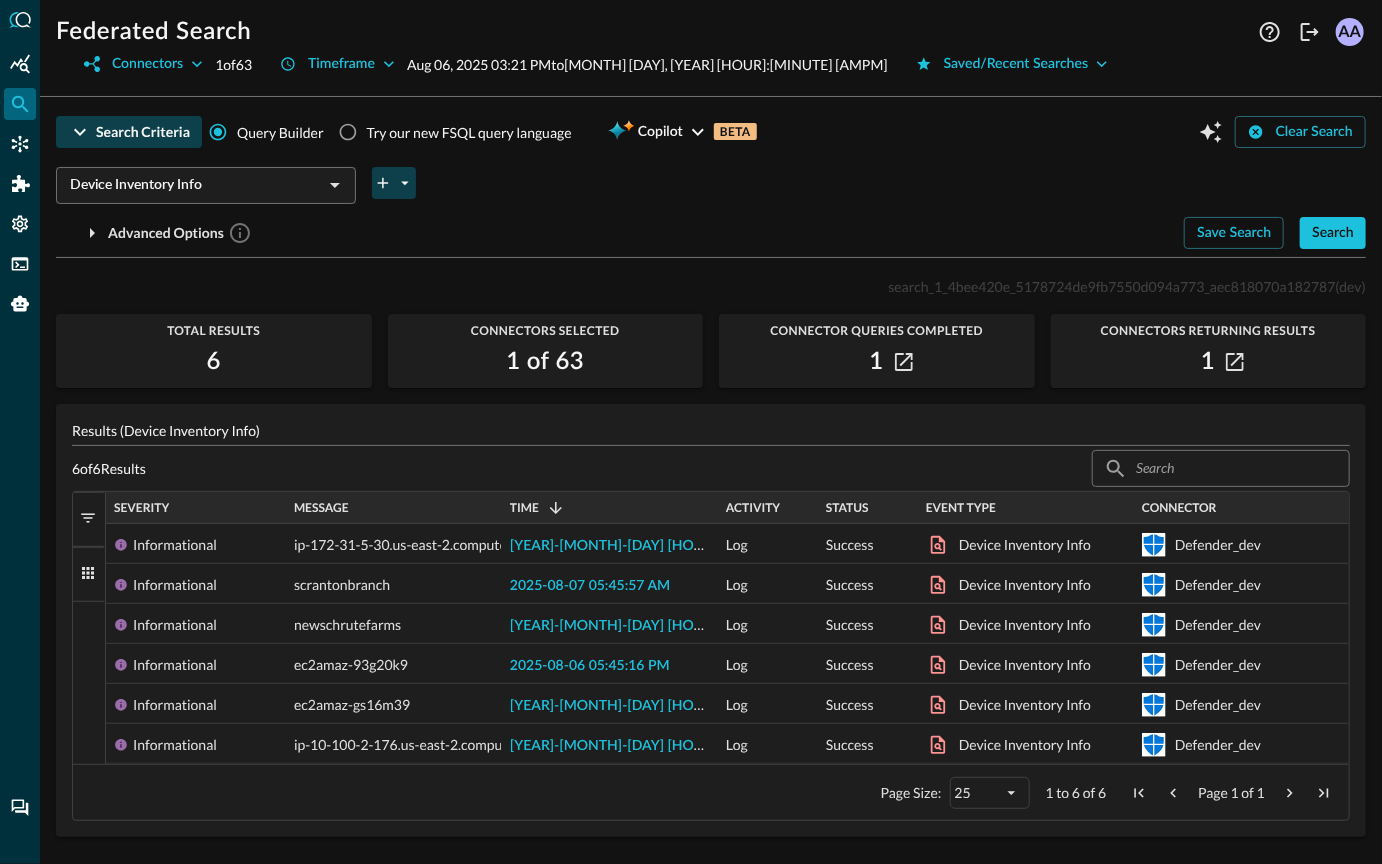 click 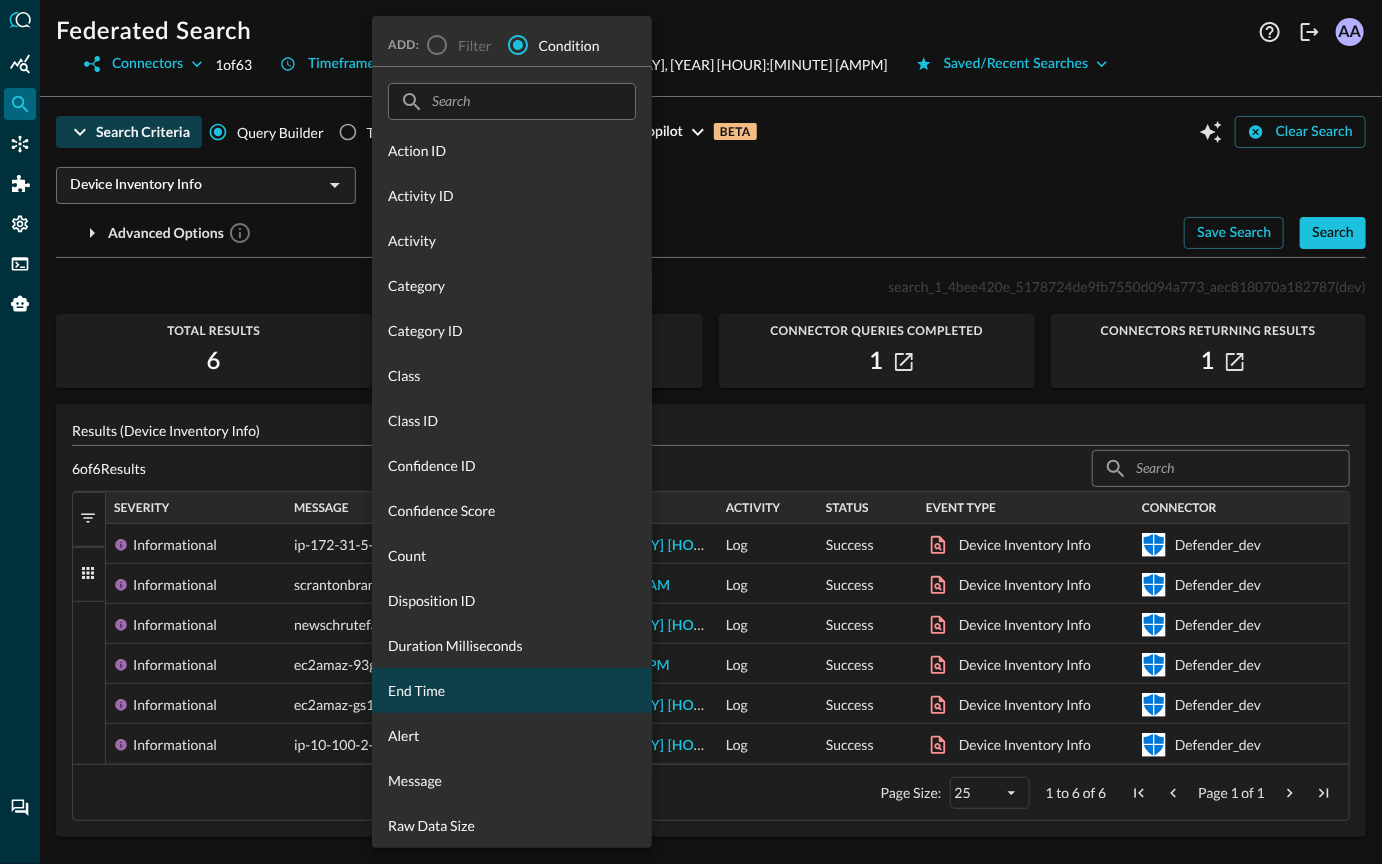 scroll, scrollTop: 720, scrollLeft: 0, axis: vertical 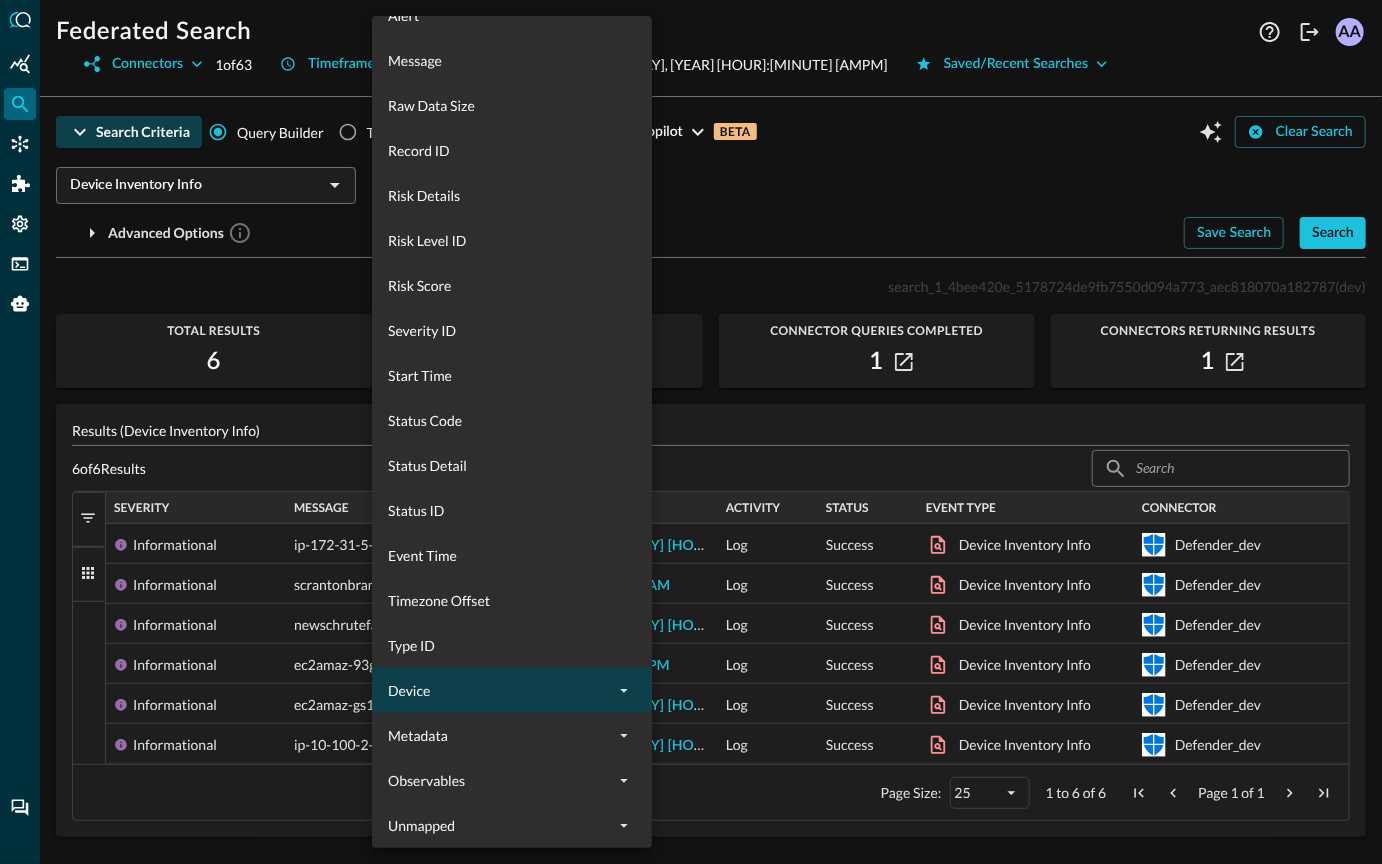 click on "Device" at bounding box center [500, 690] 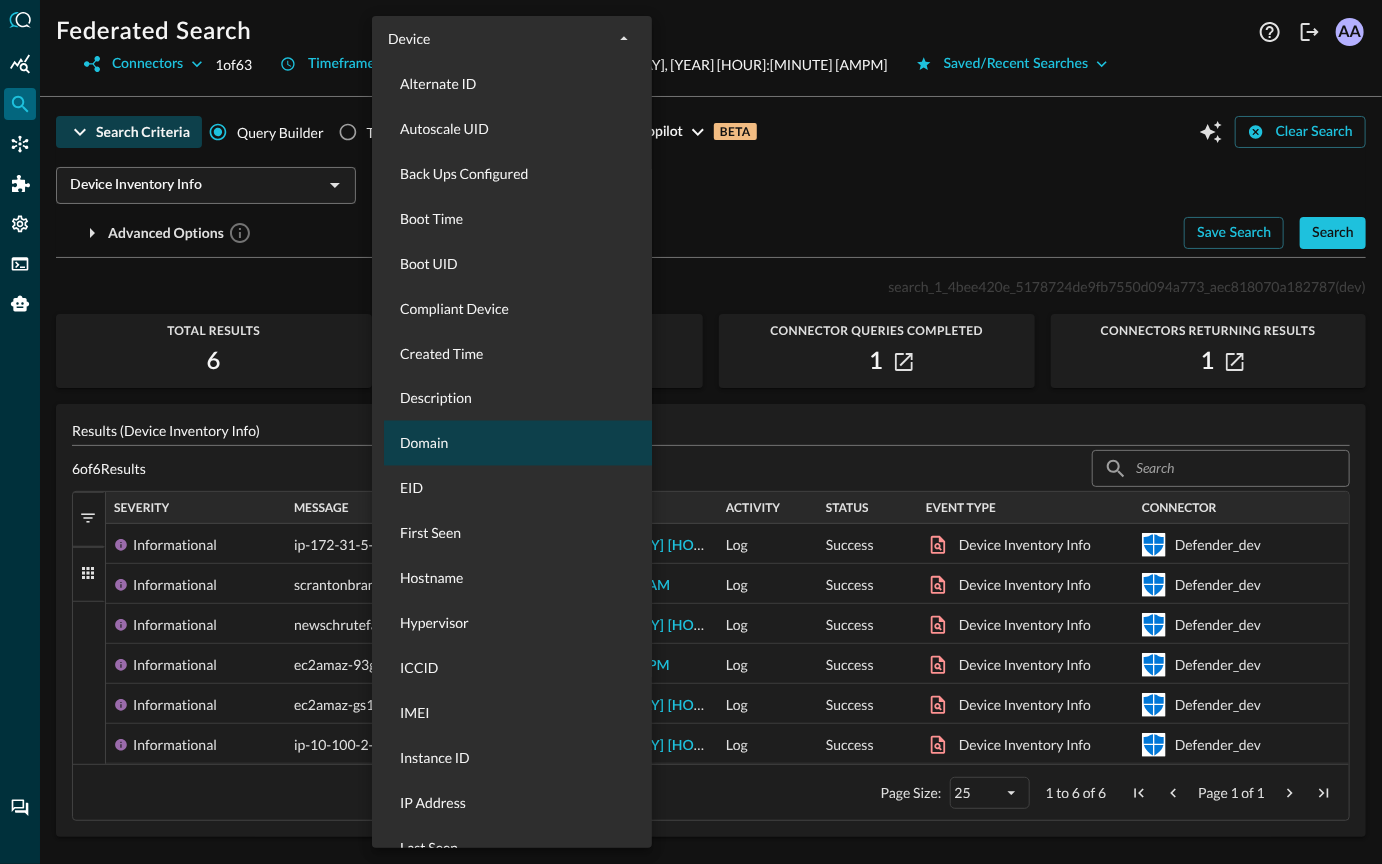 scroll, scrollTop: 1374, scrollLeft: 0, axis: vertical 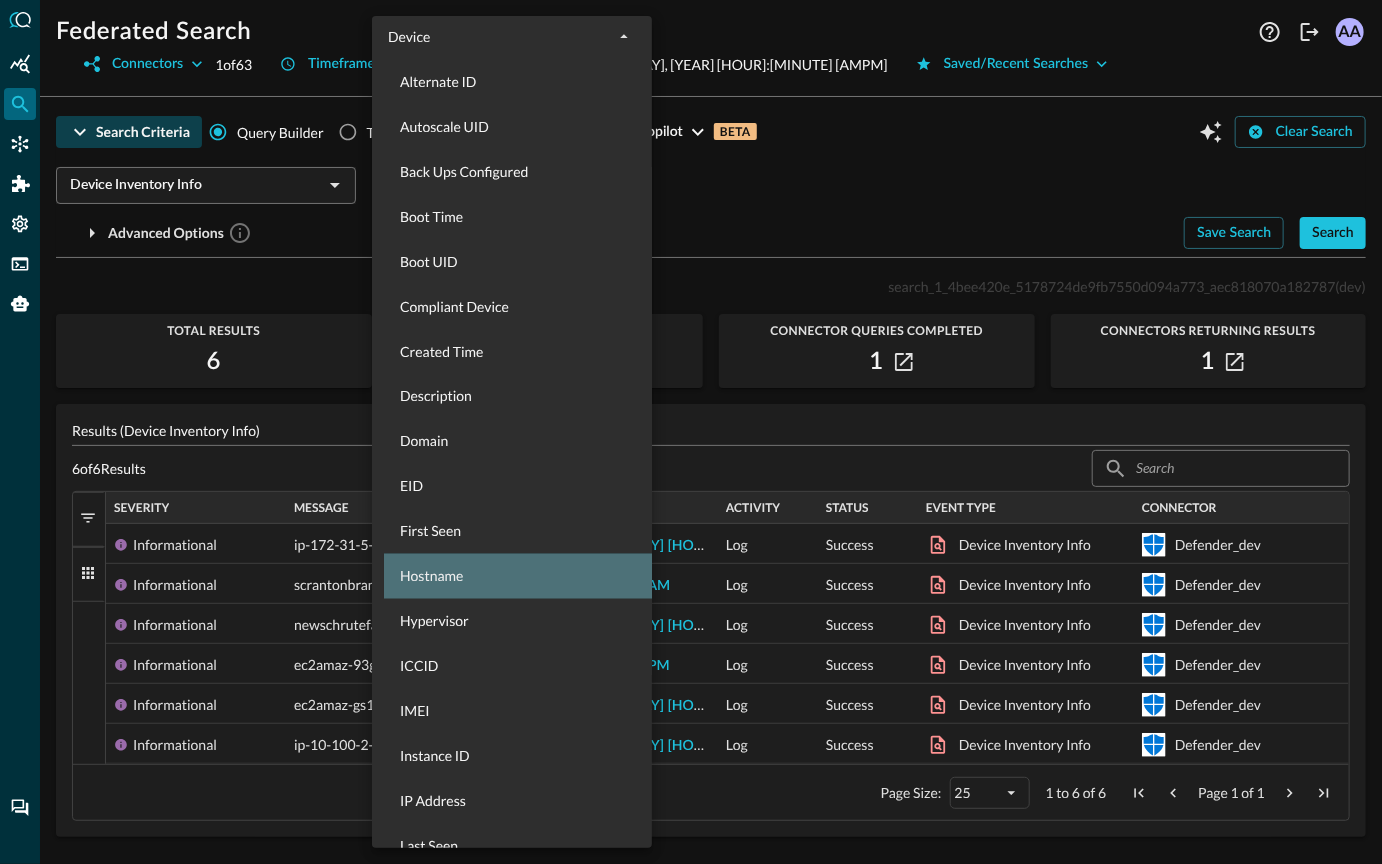 click on "Hostname" at bounding box center (524, 576) 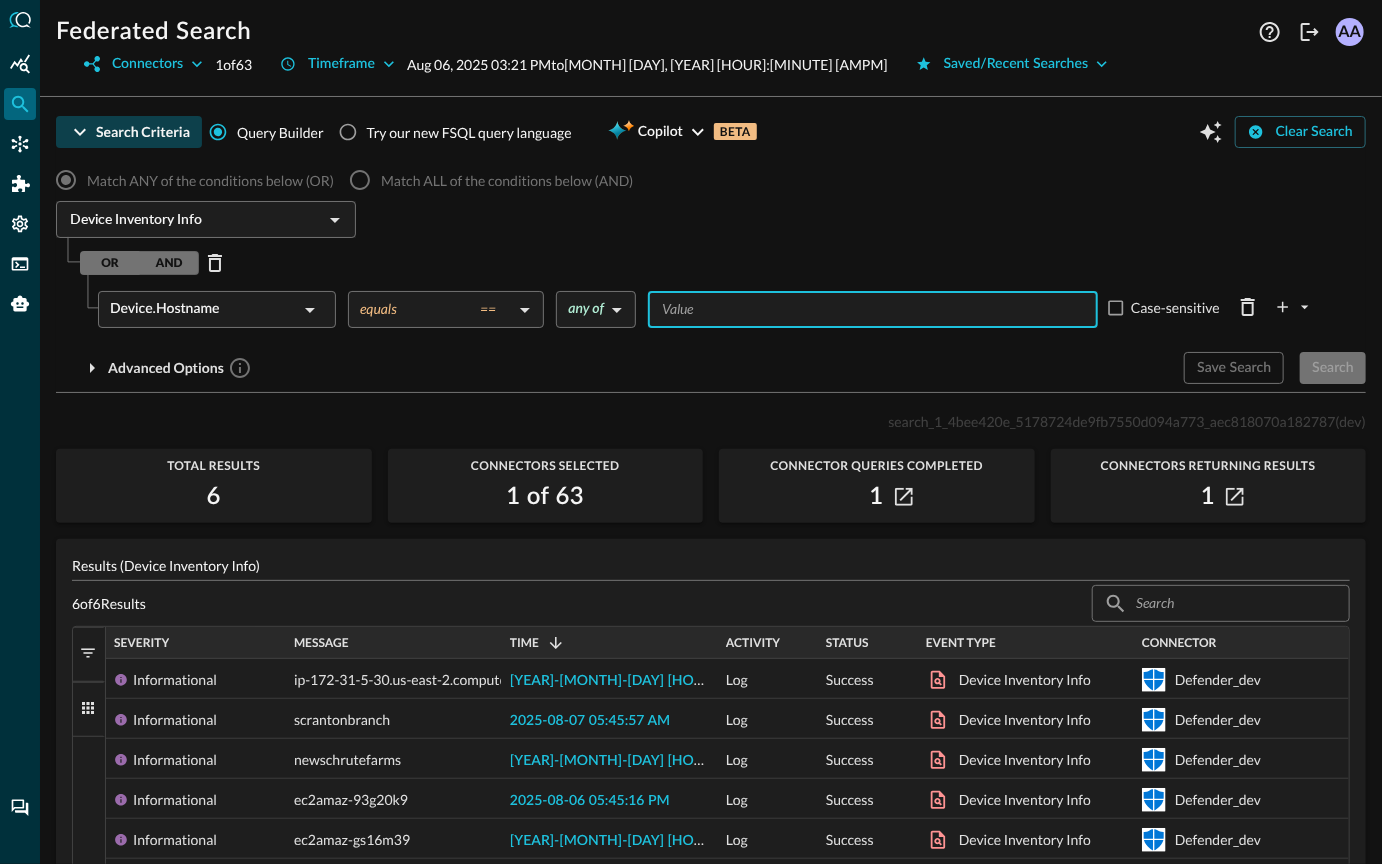 click at bounding box center (871, 309) 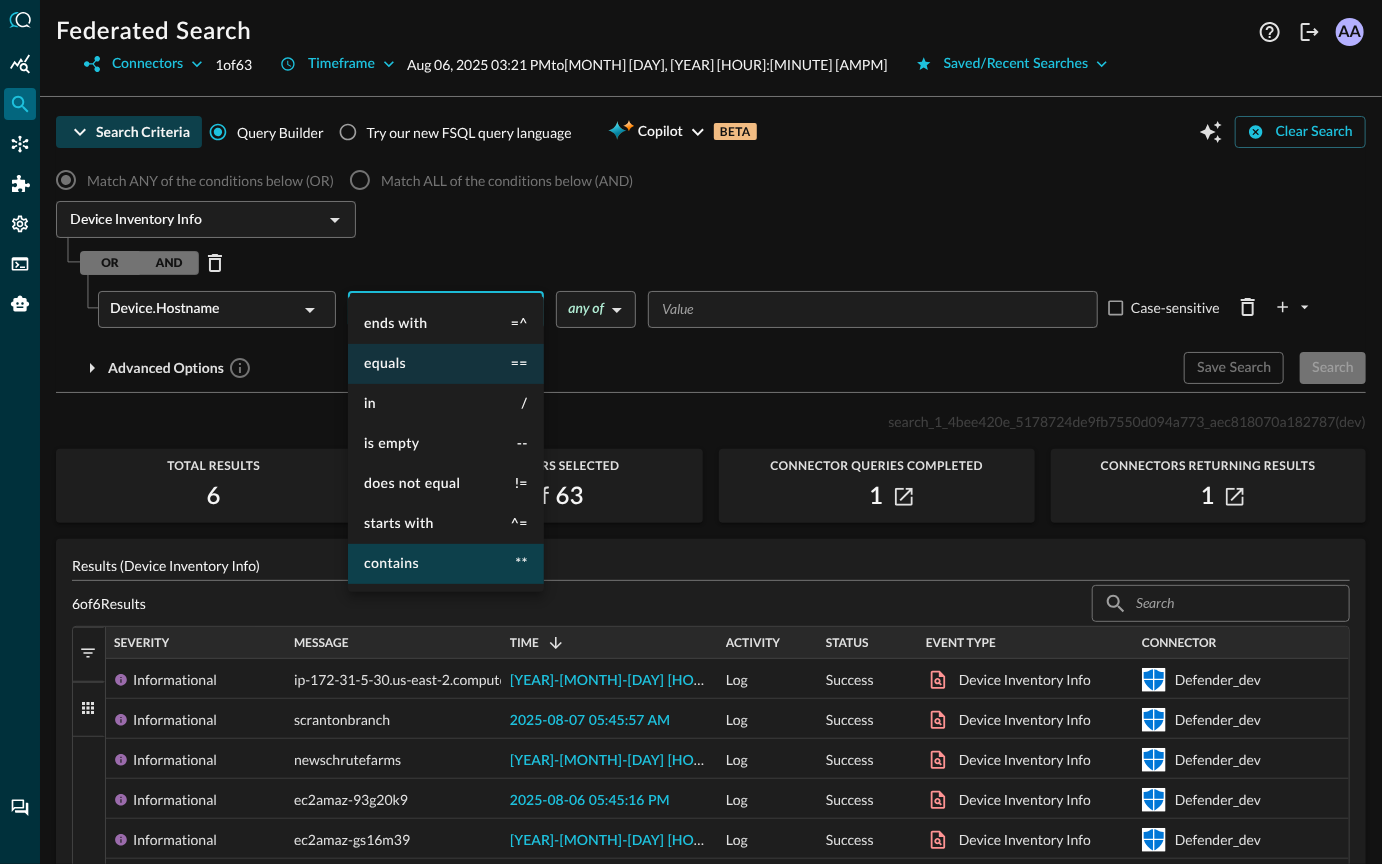 click on "contains" at bounding box center [391, 564] 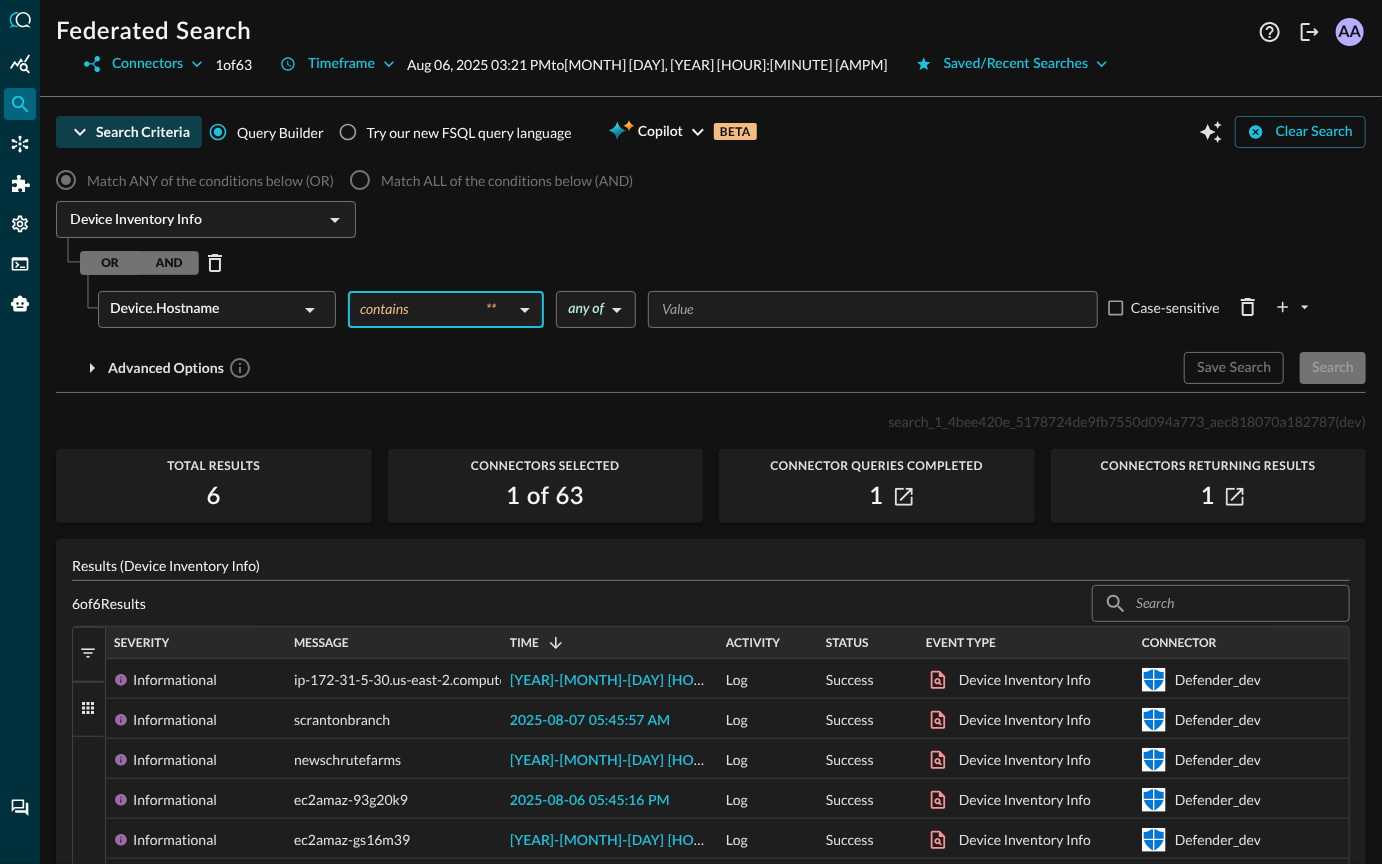 click at bounding box center [871, 309] 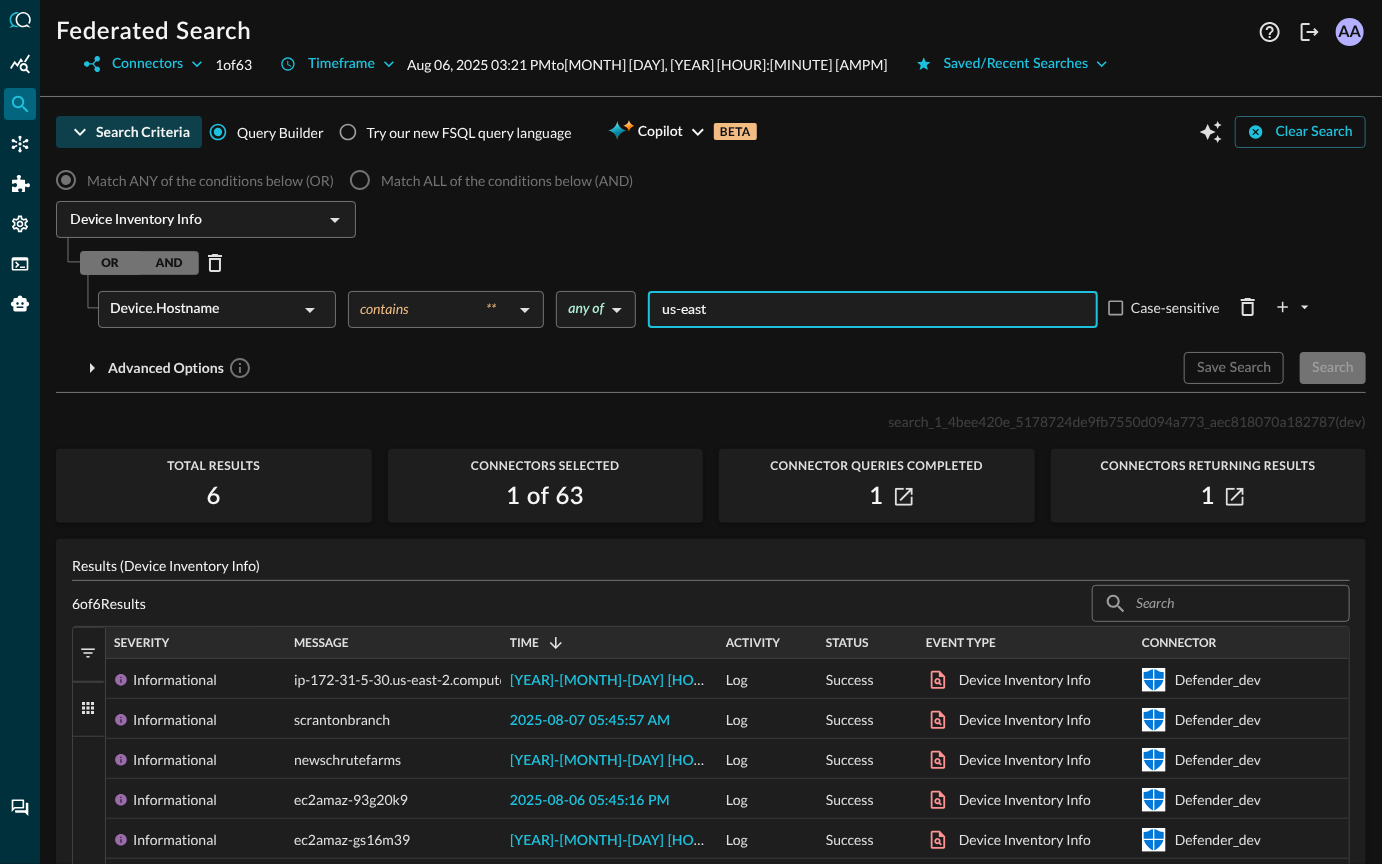 type on "us-east" 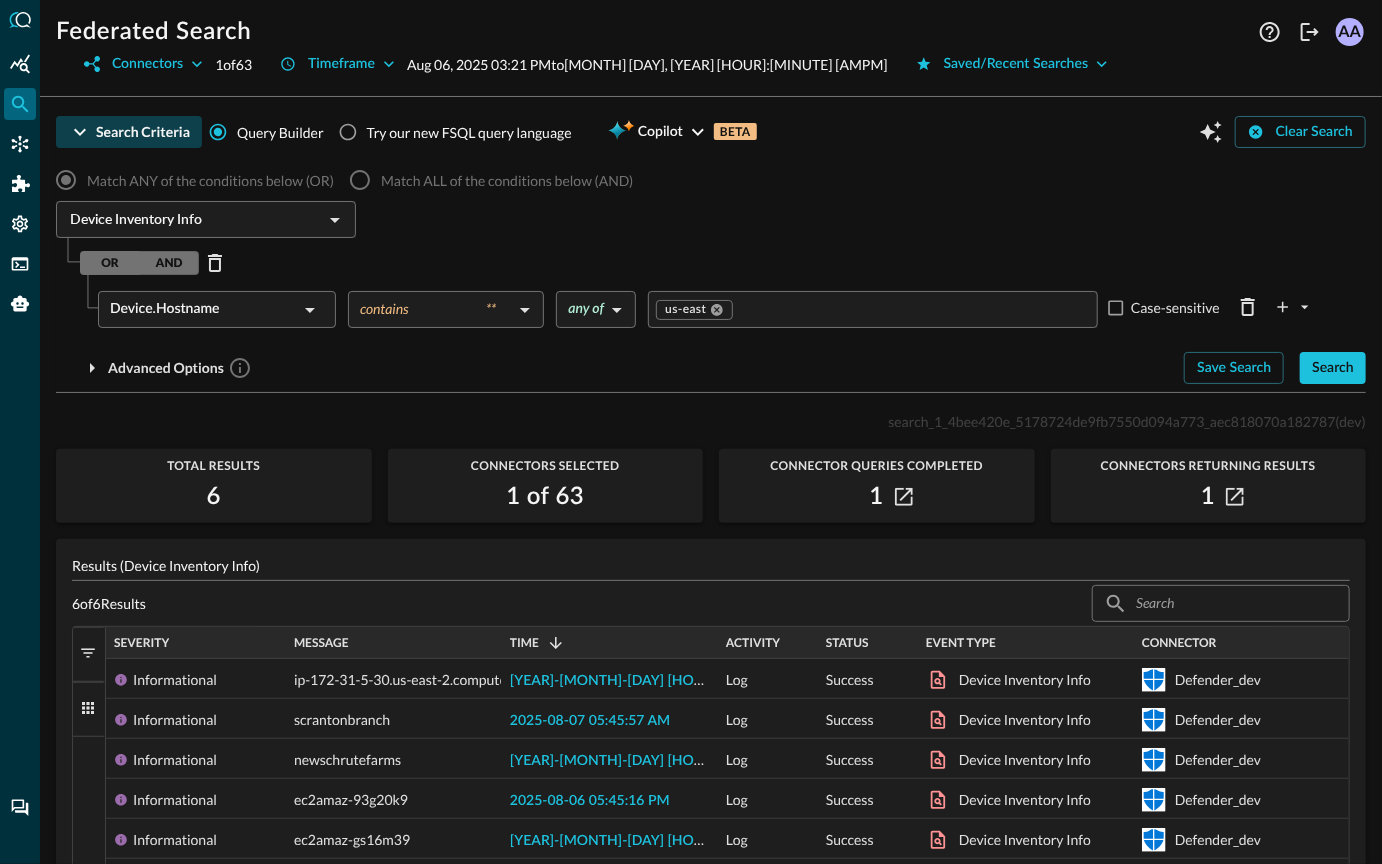 click on "Match ANY of the conditions below (OR) Match ALL of the conditions below (AND) Device Inventory Info ​ OR AND Device.Hostname ​ contains ** contains ​ any of ANY ​ us-east ​ Case-sensitive Advanced Options Save Search Search Which Related Record Types are you interested in? All Related Record Types Device Metadata Unmapped" at bounding box center (711, 271) 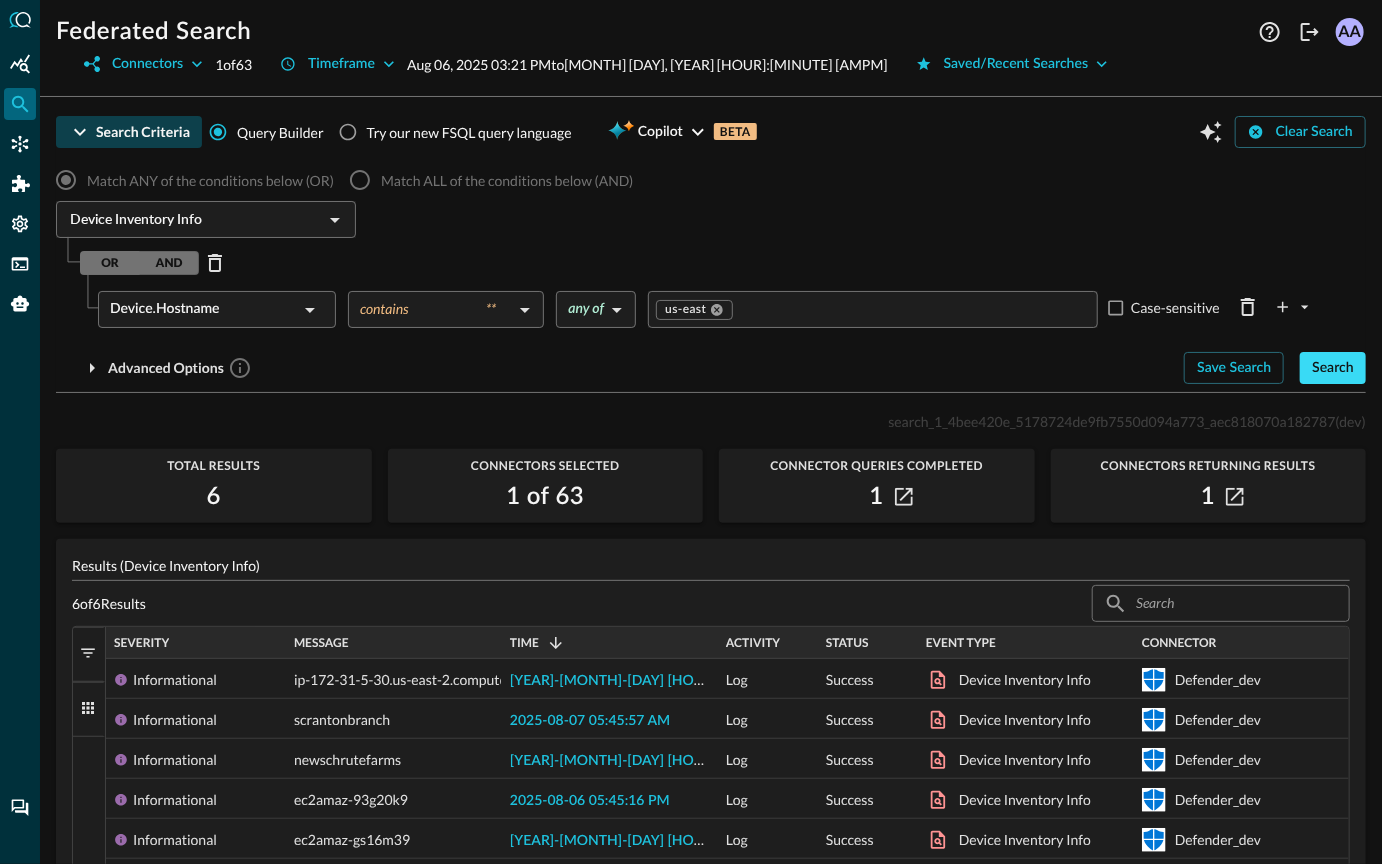 click on "Search" at bounding box center [1333, 368] 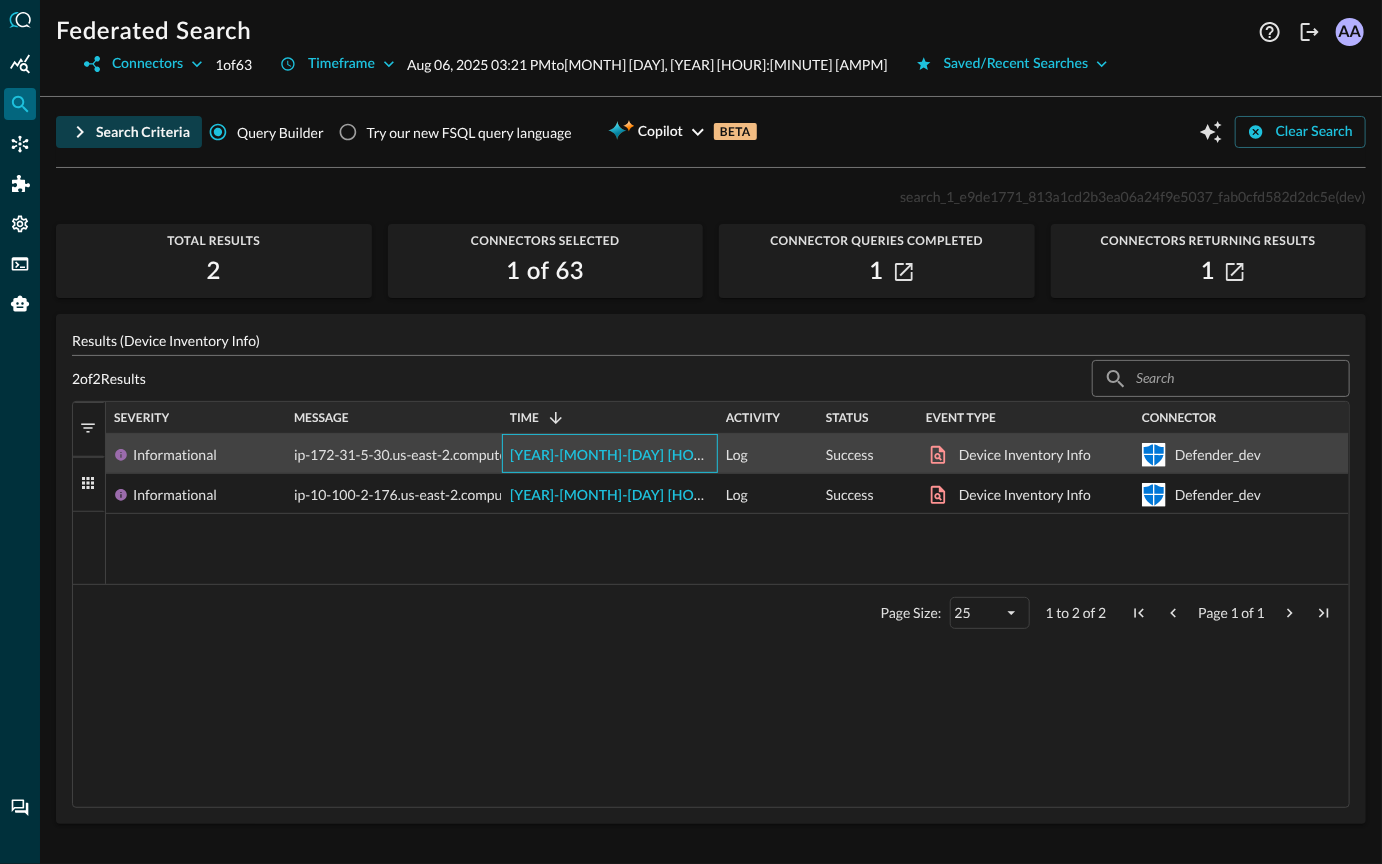click on "[YEAR]-[MONTH]-[DAY] [HOUR]:[MINUTE]:[SECOND] [AMPM]" at bounding box center [710, 454] 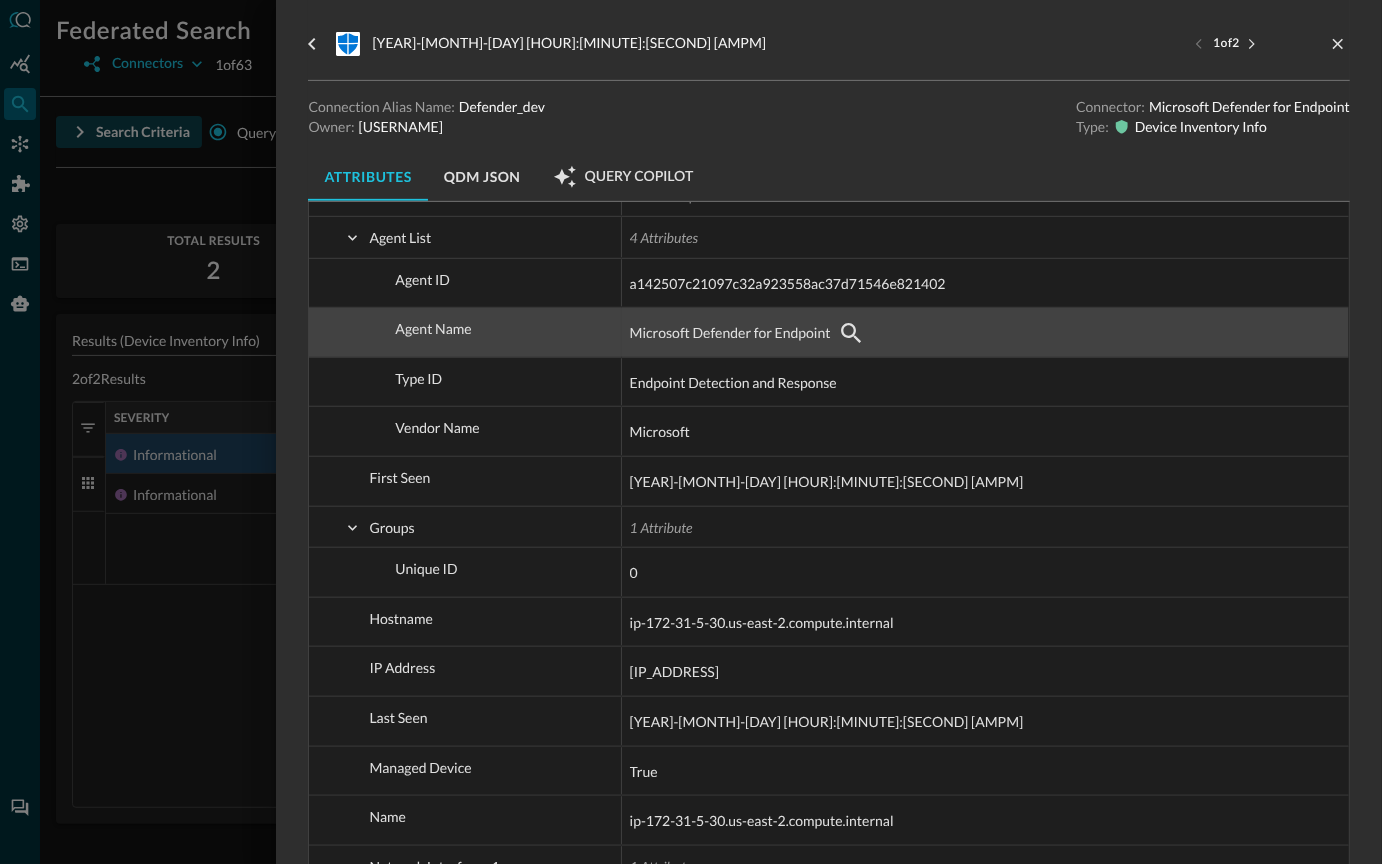 scroll, scrollTop: 332, scrollLeft: 0, axis: vertical 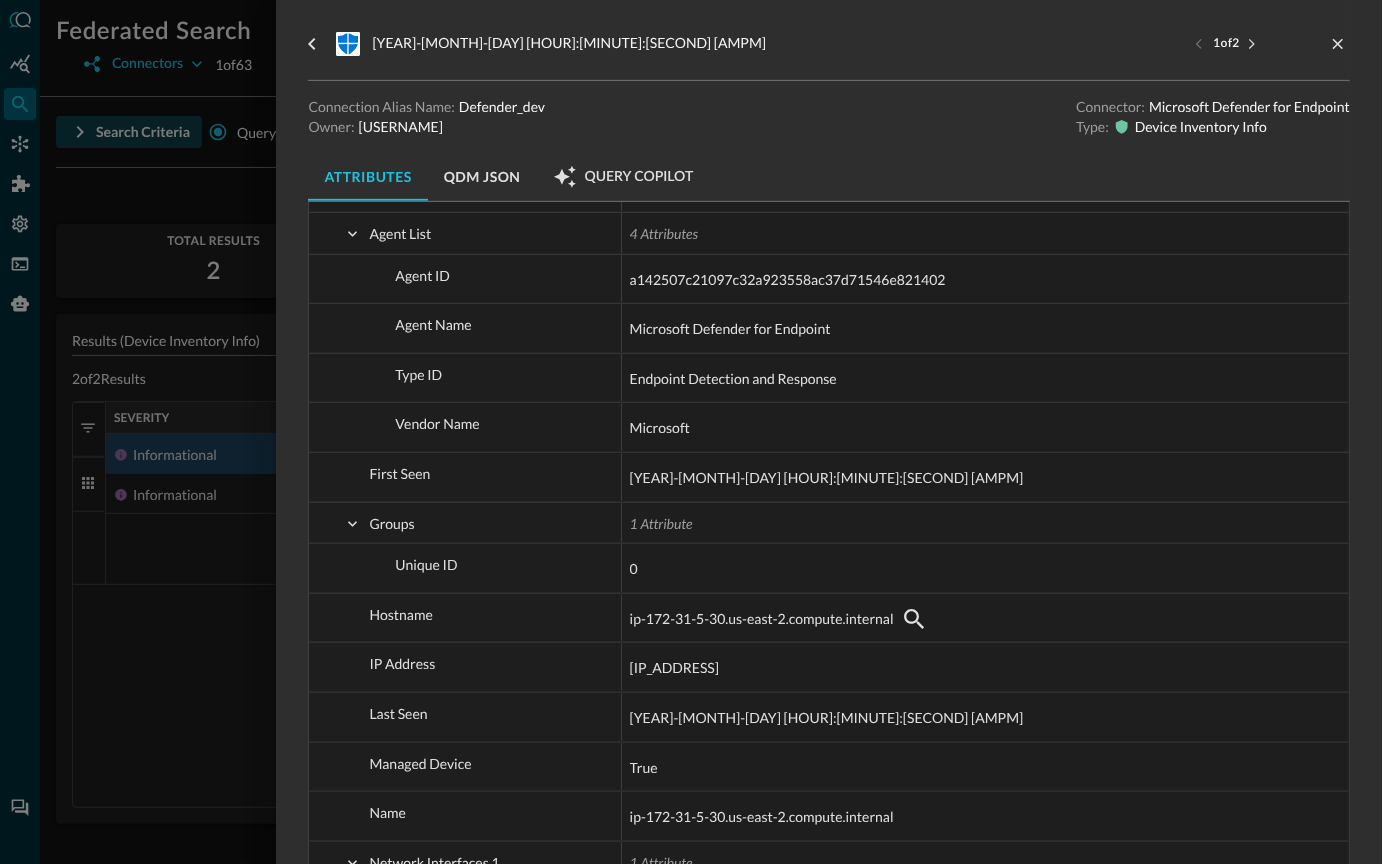 click at bounding box center (691, 432) 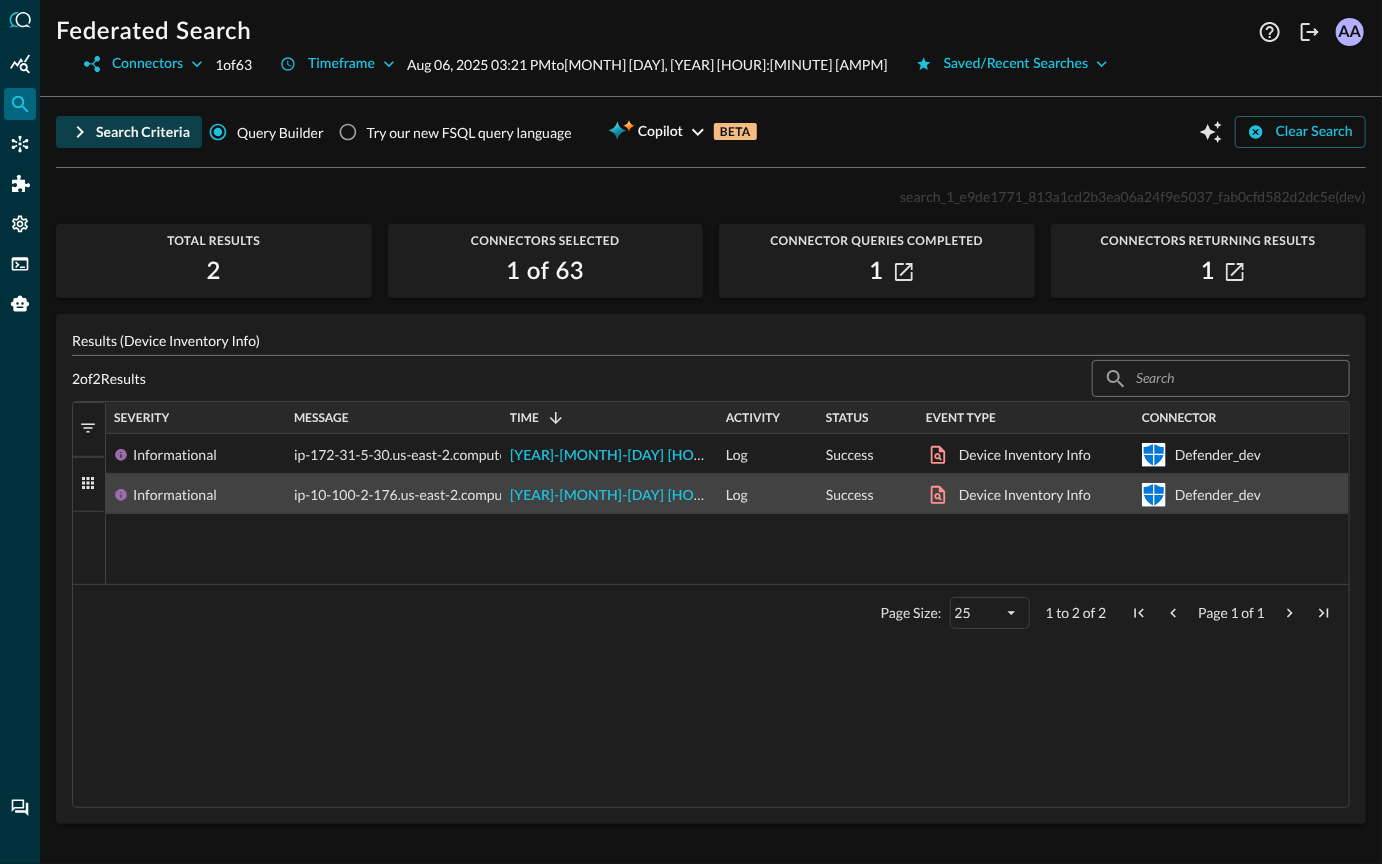 click on "[YEAR]-[MONTH]-[DAY] [HOUR]:[MINUTE]:[SECOND] [AMPM]" at bounding box center (710, 494) 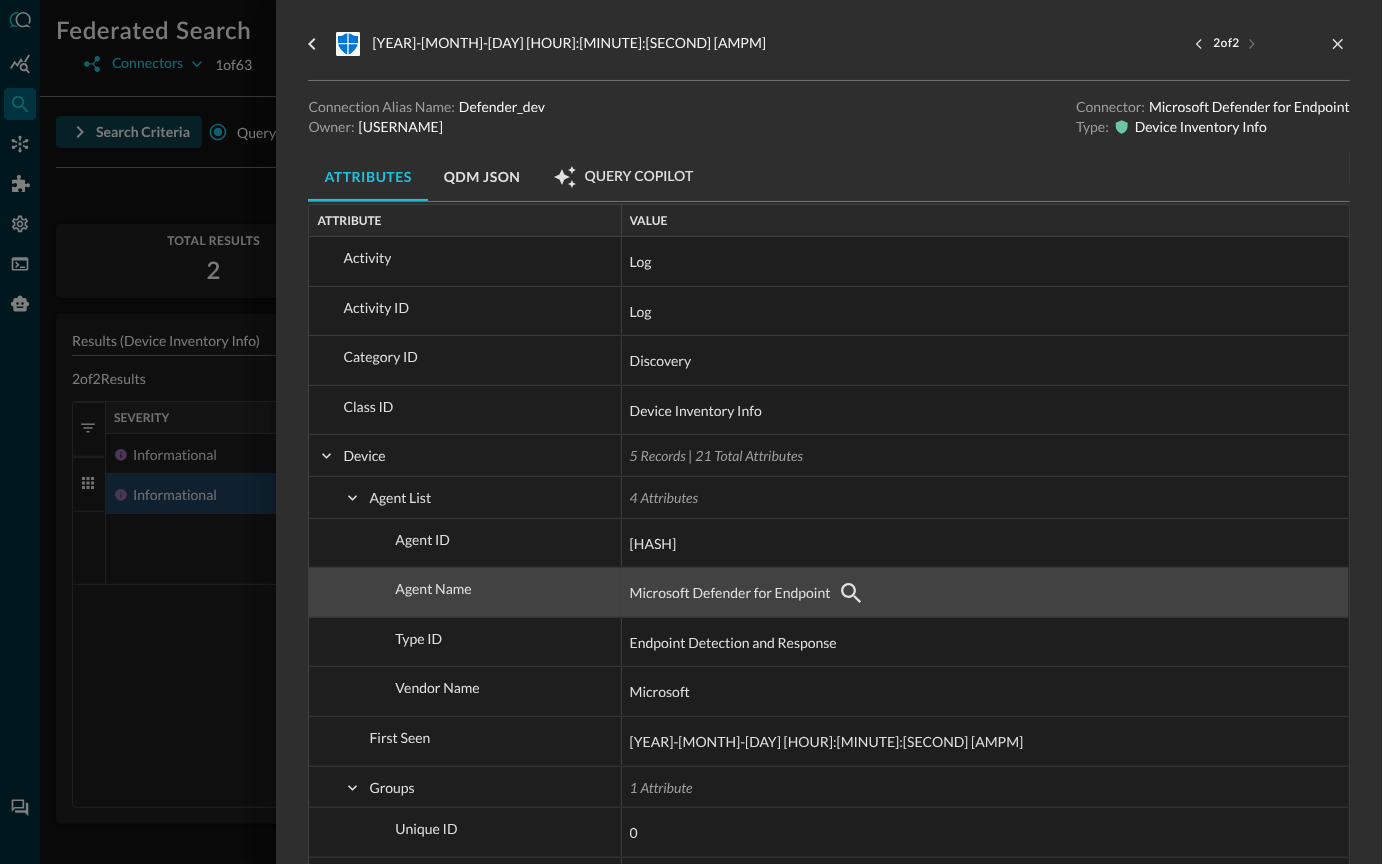 scroll, scrollTop: 167, scrollLeft: 0, axis: vertical 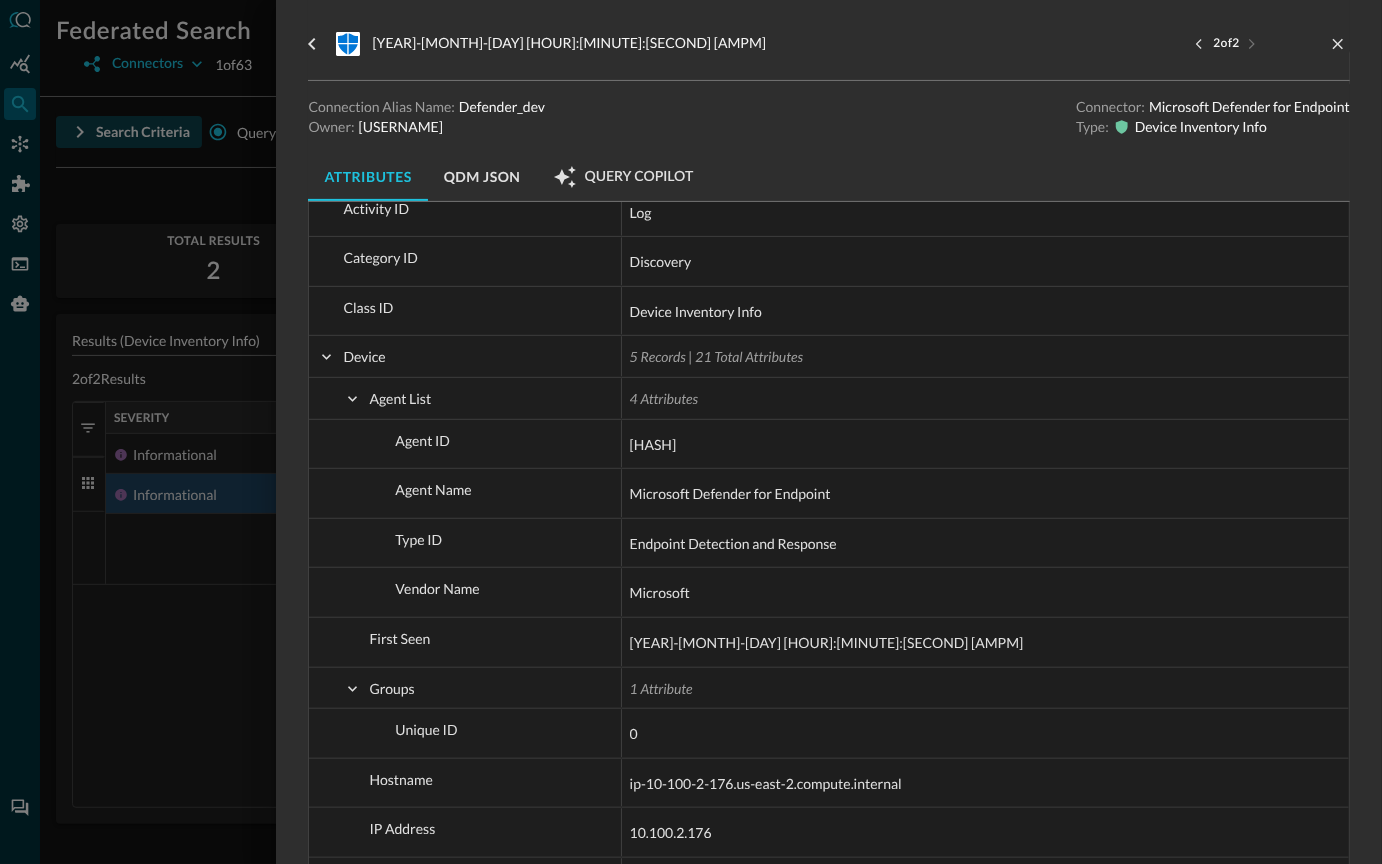 click at bounding box center (691, 432) 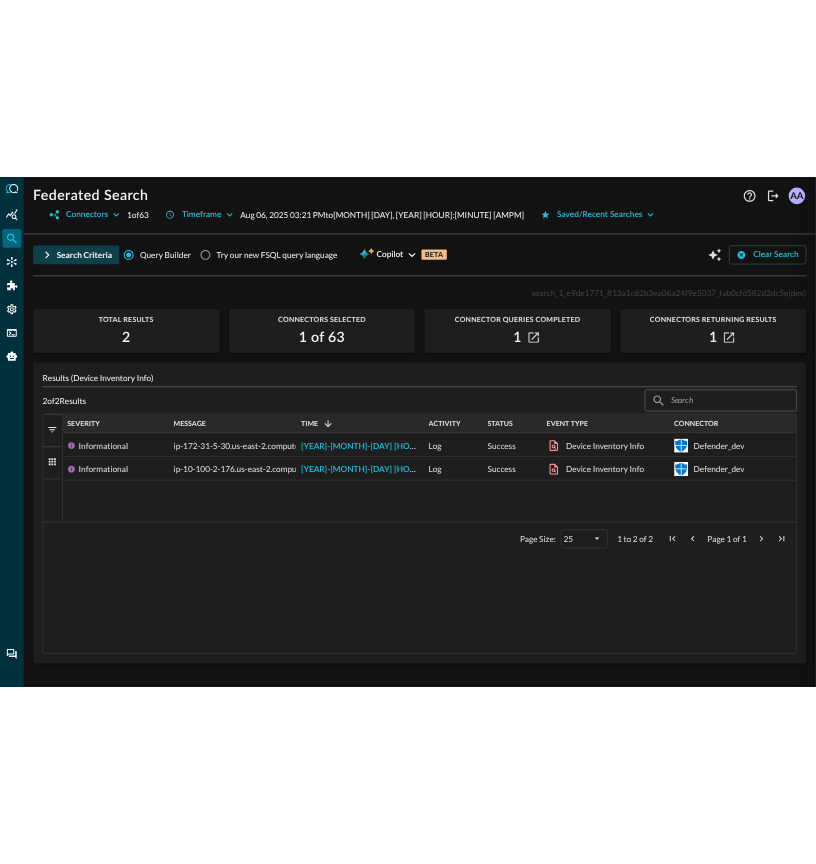 scroll, scrollTop: 0, scrollLeft: 0, axis: both 